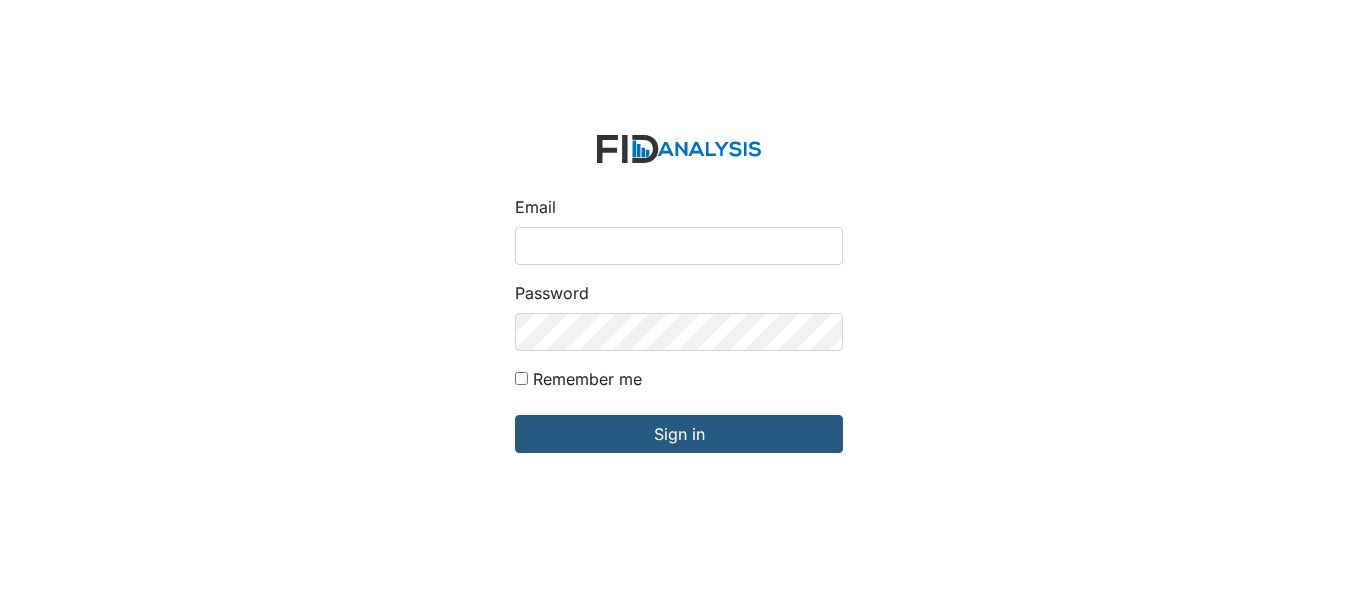 scroll, scrollTop: 0, scrollLeft: 0, axis: both 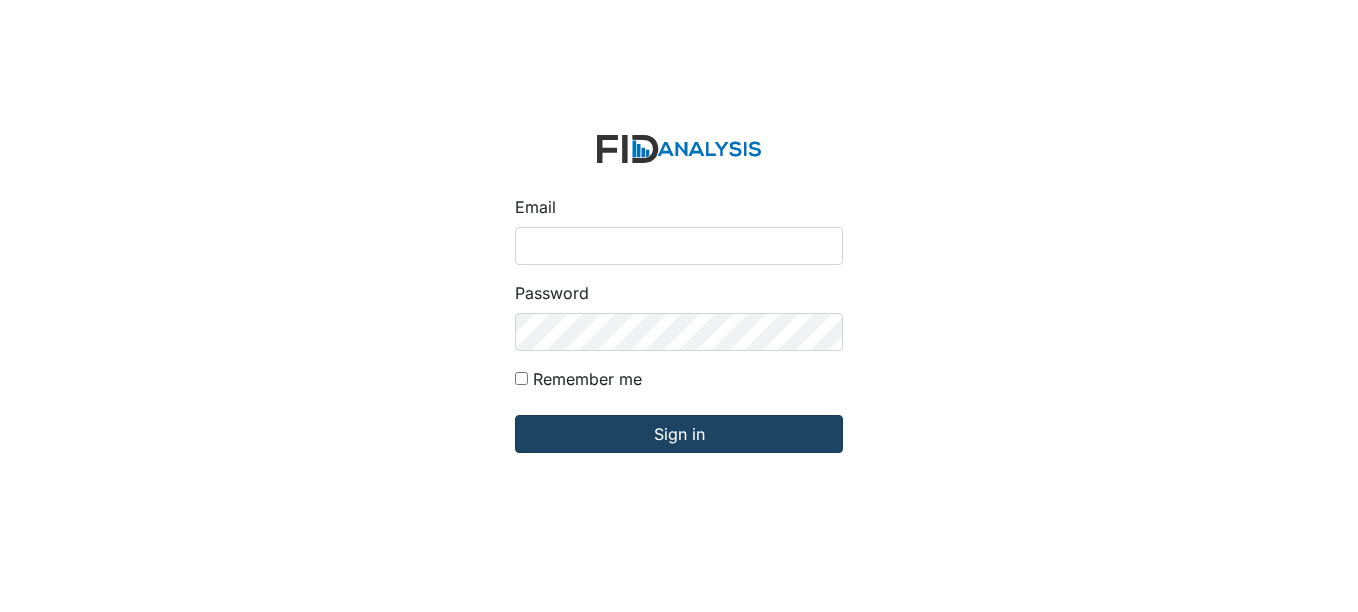 type on "[EMAIL_ADDRESS][DOMAIN_NAME]" 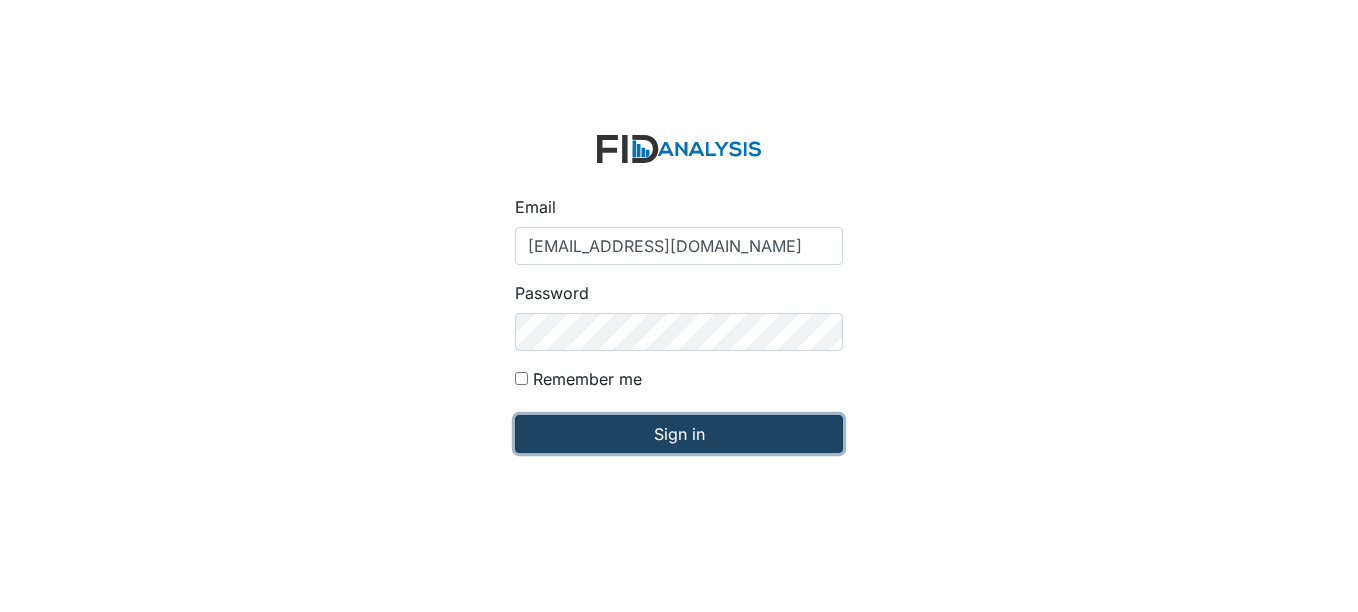 click on "Sign in" at bounding box center (679, 434) 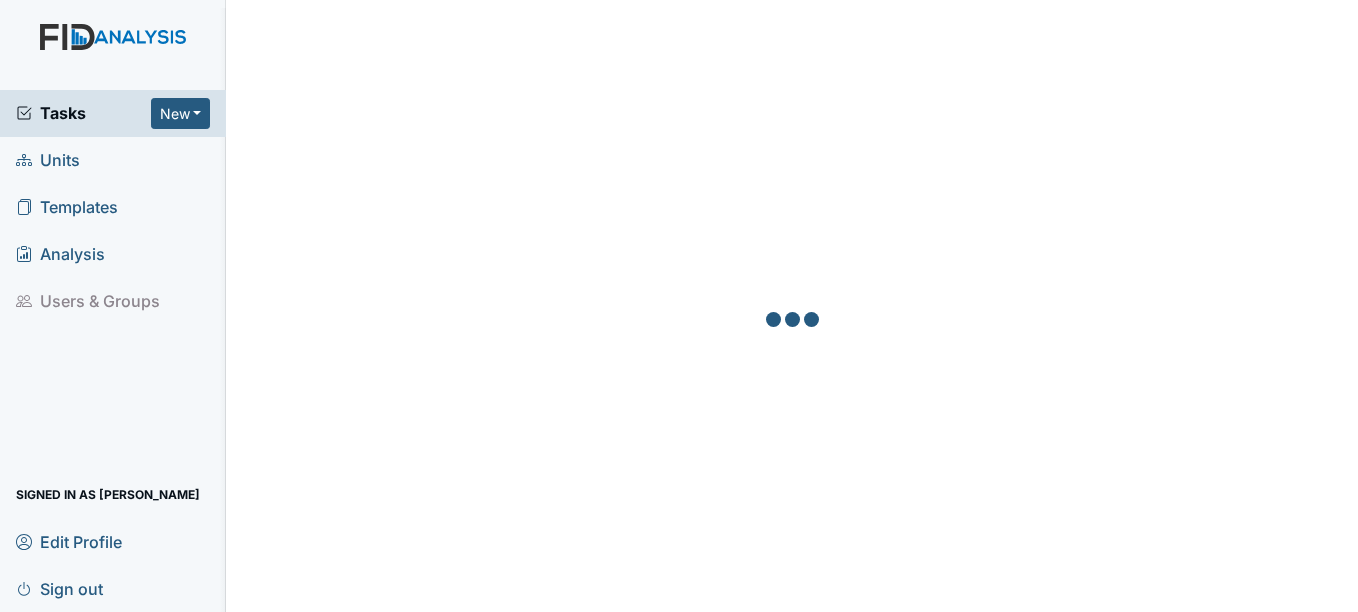 scroll, scrollTop: 0, scrollLeft: 0, axis: both 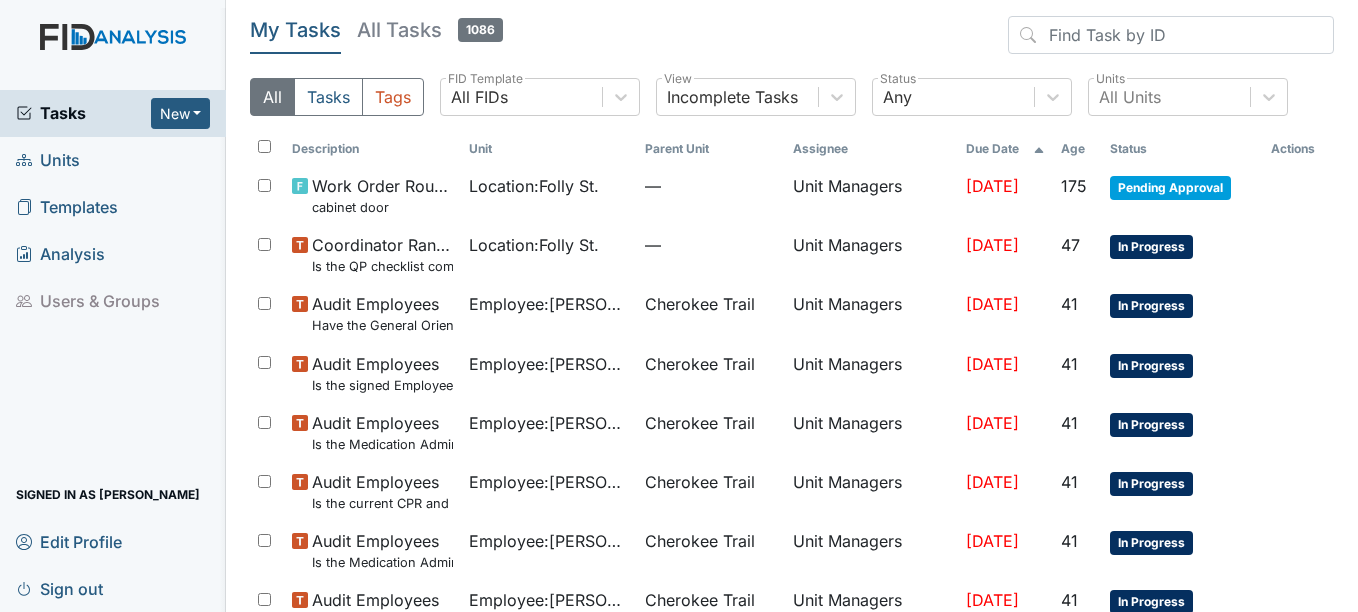 click on "Units" at bounding box center (113, 160) 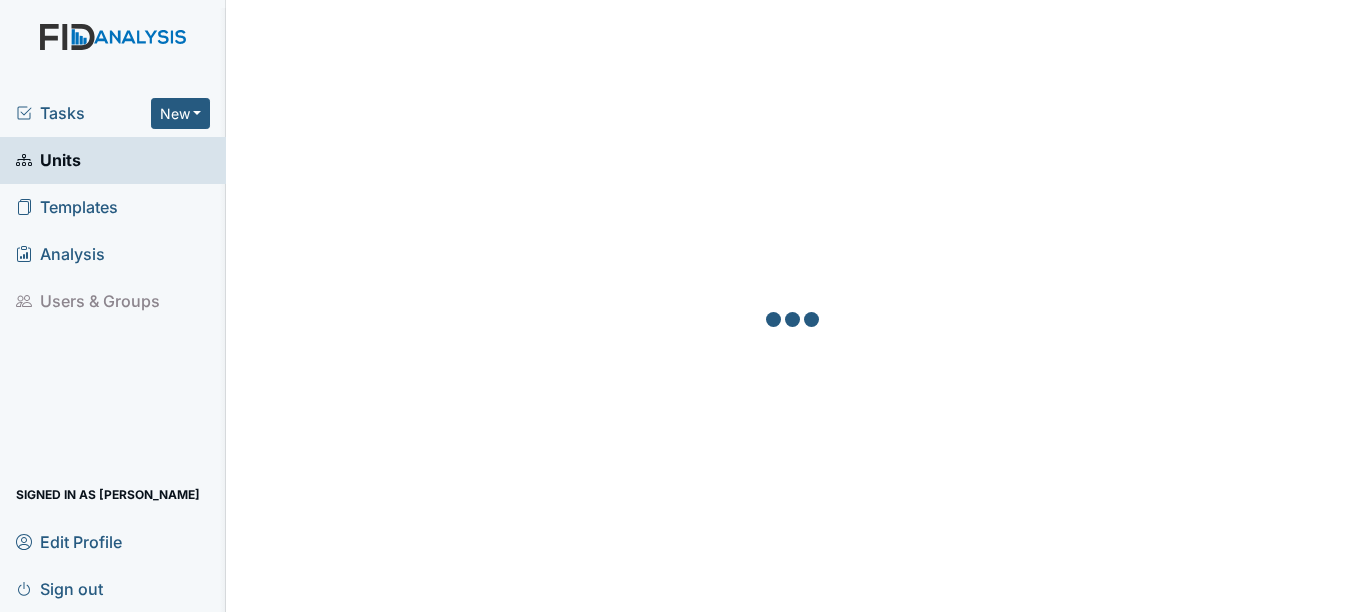 scroll, scrollTop: 0, scrollLeft: 0, axis: both 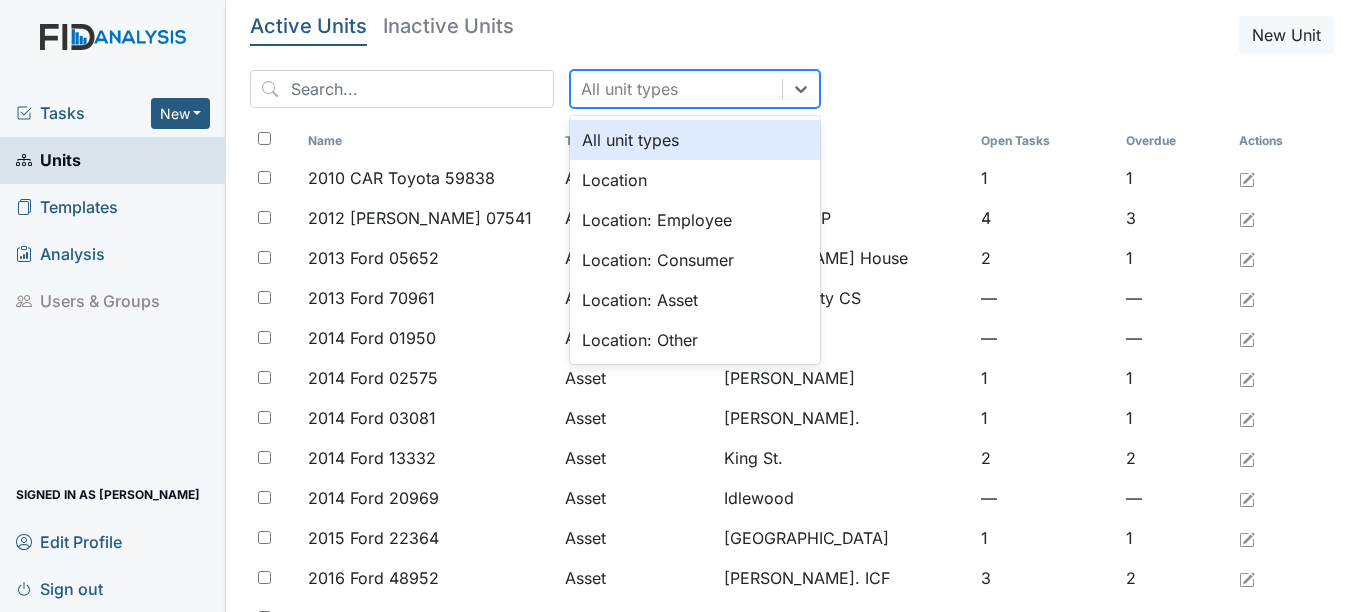 click on "All unit types" at bounding box center (629, 89) 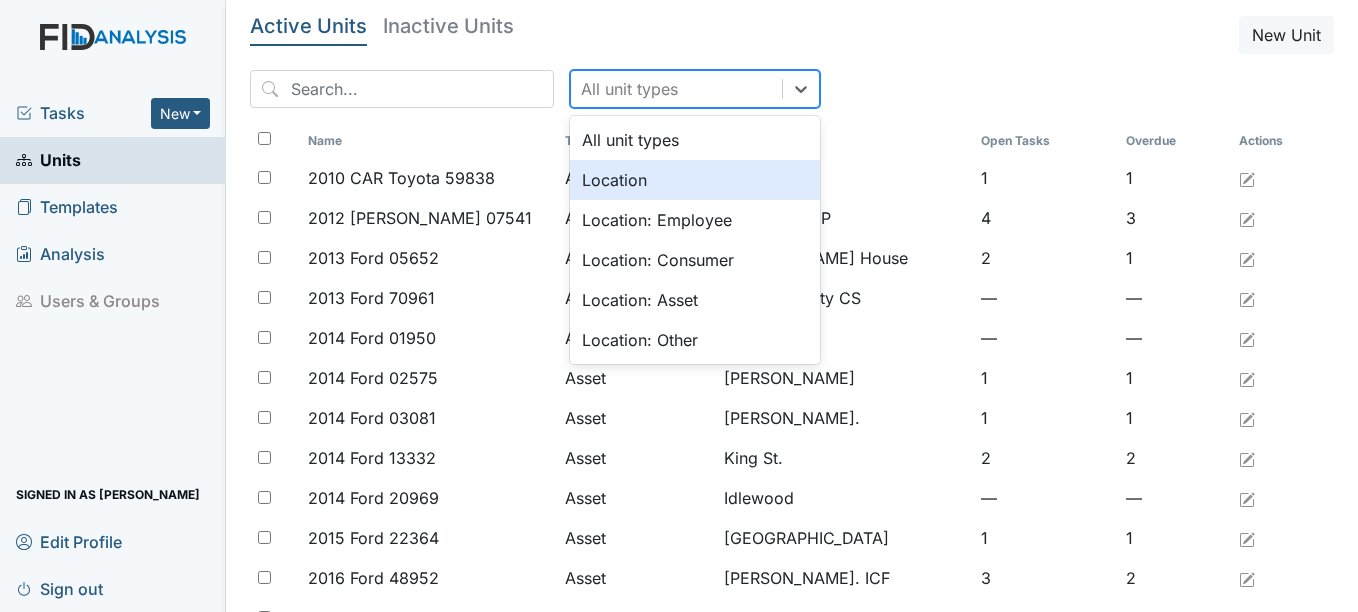 click on "Location" at bounding box center (695, 180) 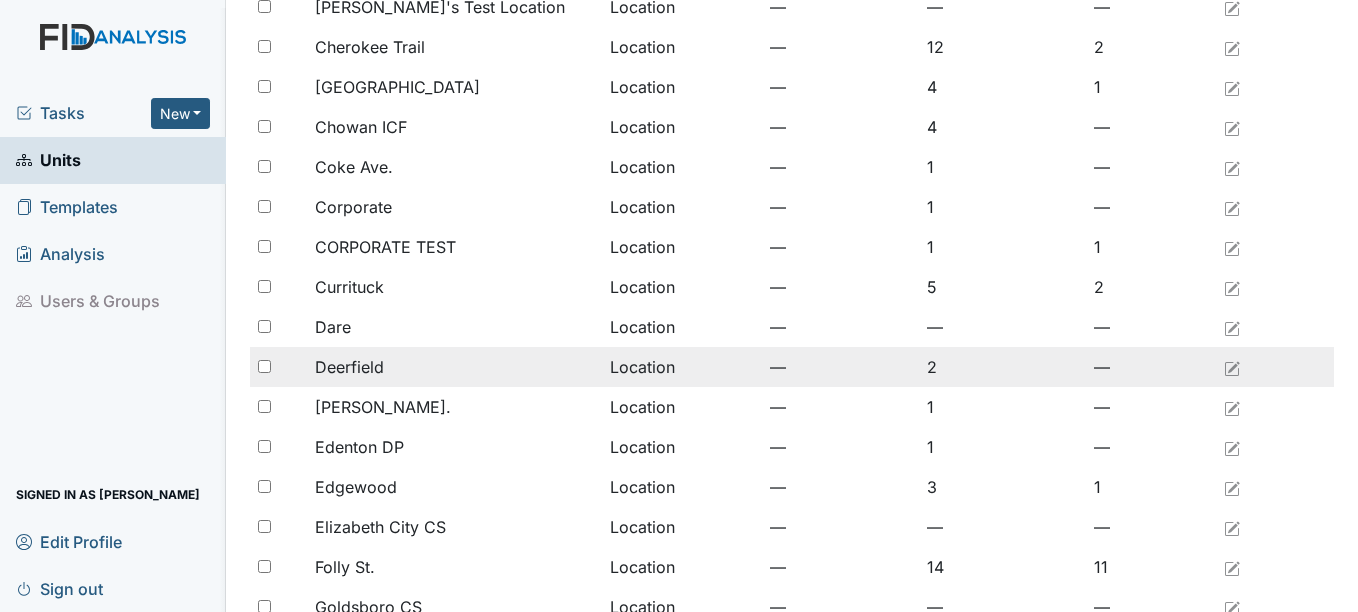 scroll, scrollTop: 300, scrollLeft: 0, axis: vertical 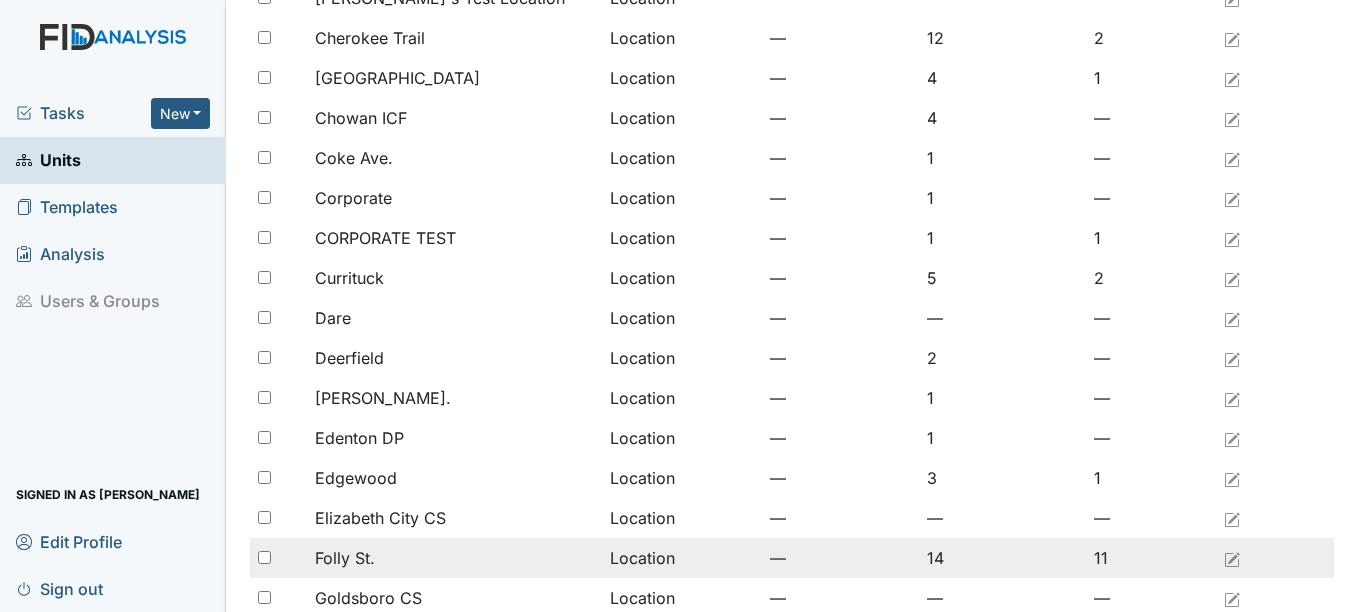 click on "Folly St." at bounding box center (345, 558) 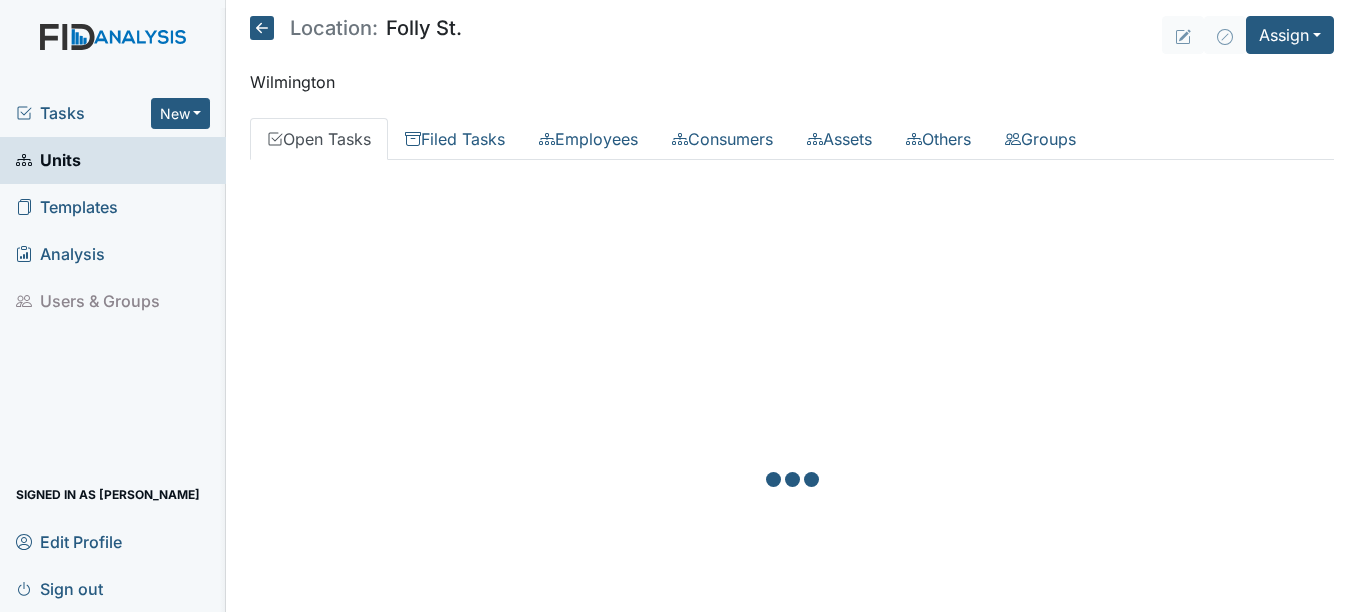 scroll, scrollTop: 0, scrollLeft: 0, axis: both 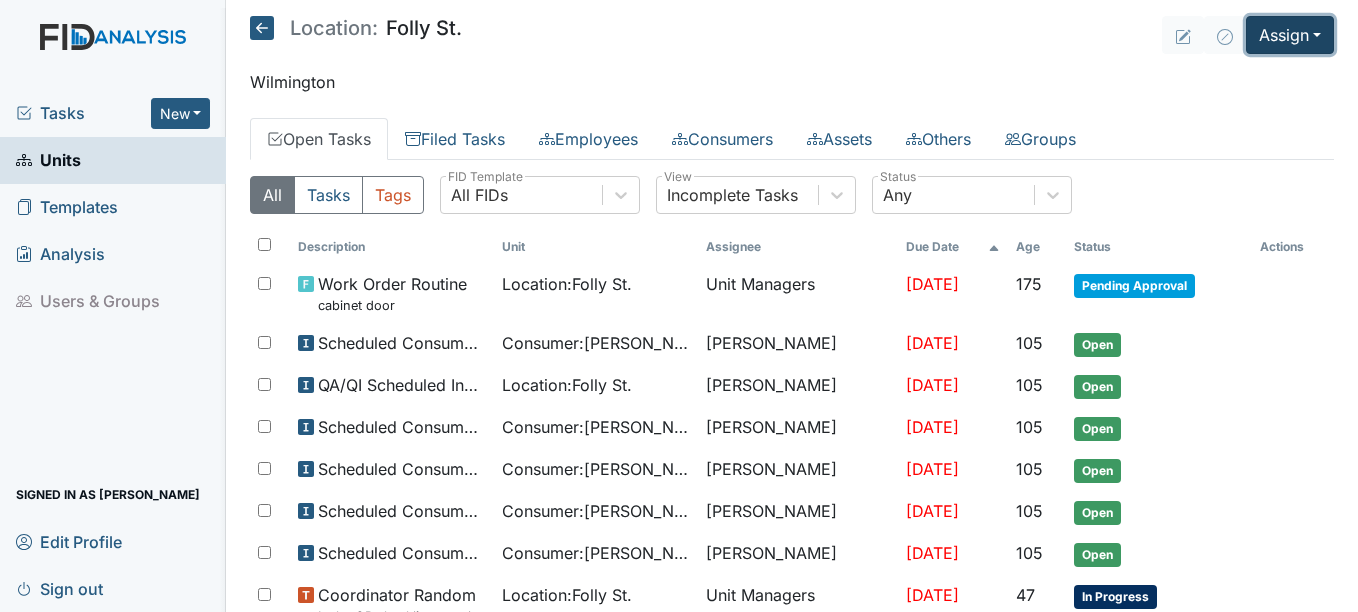 click on "Assign" at bounding box center [1290, 35] 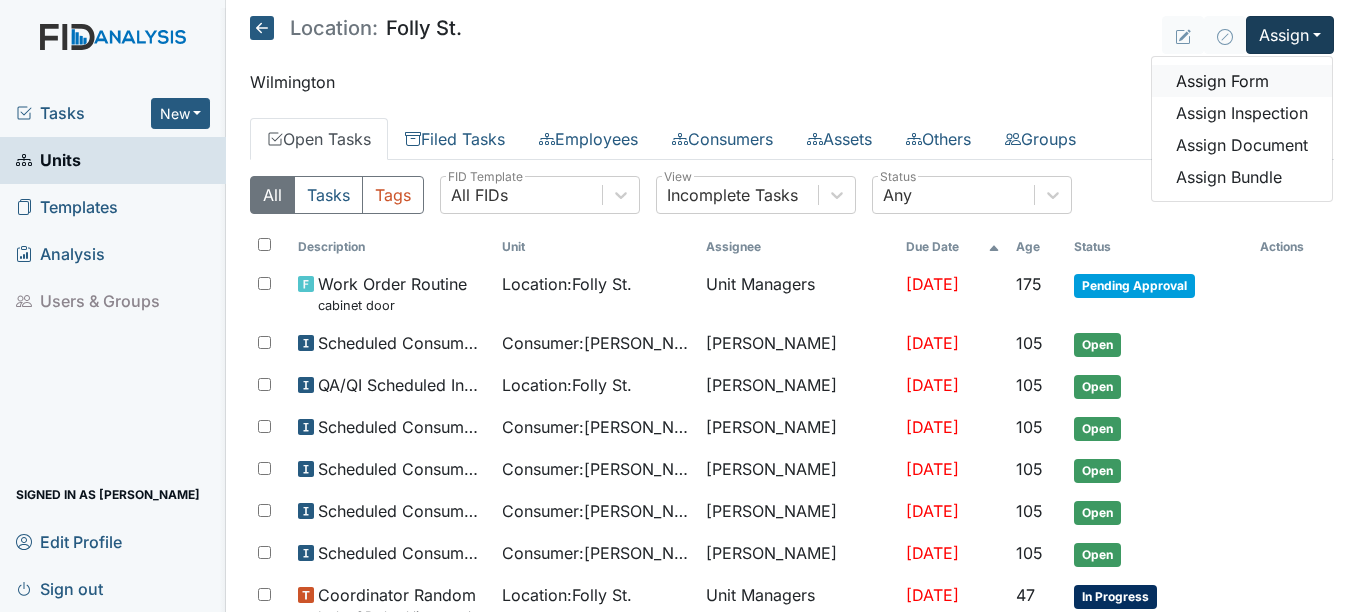 click on "Assign Form" at bounding box center [1242, 81] 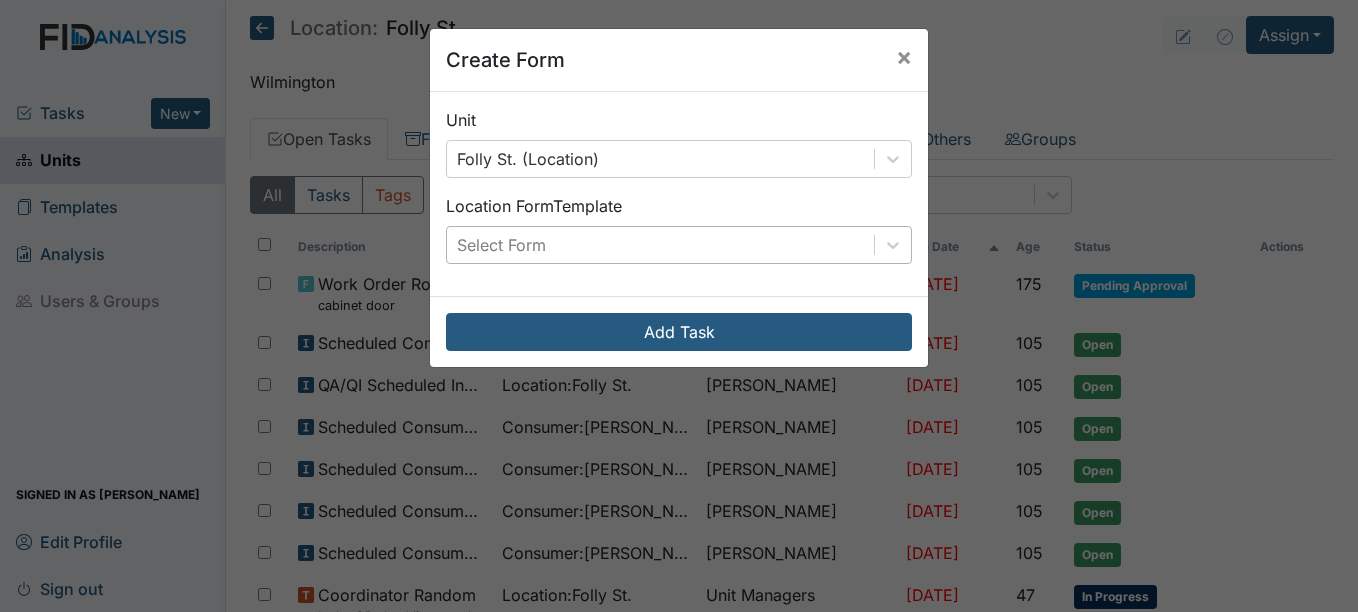 click on "Select Form" at bounding box center (660, 245) 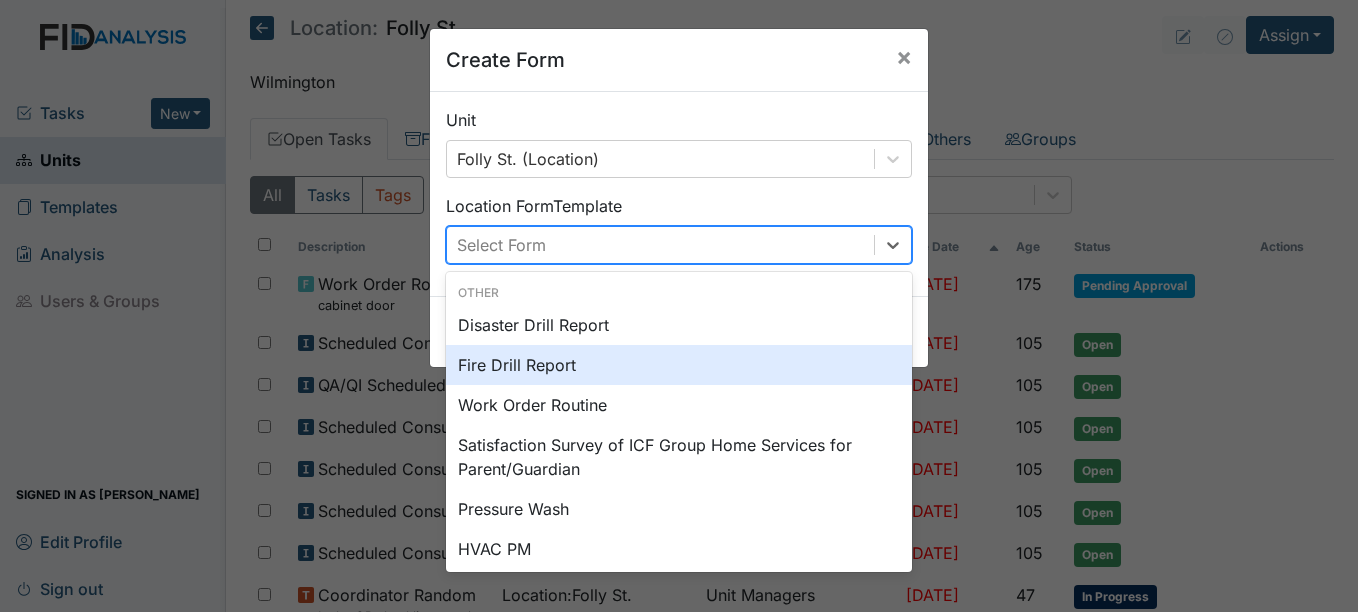 click on "Fire Drill Report" at bounding box center [679, 365] 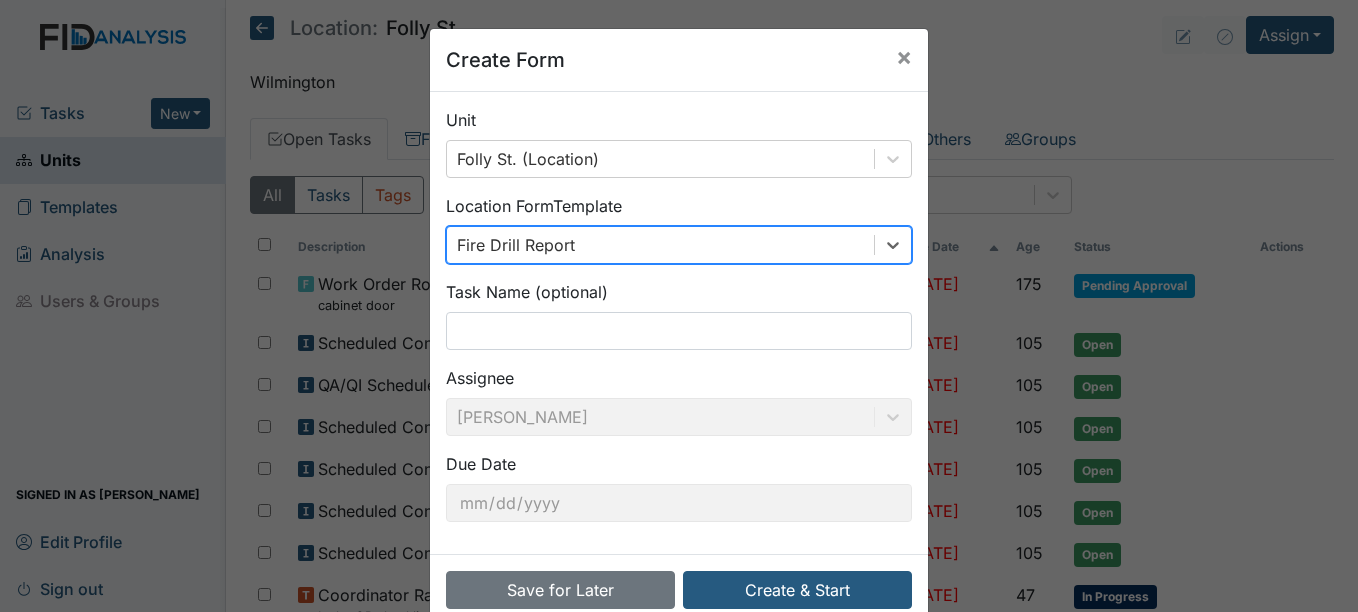 click on "Unit  Folly St. (Location)   Location   Form  Template   option    Fire Drill Report, selected.     0 results available. Select is focused ,type to refine list, press Down to open the menu,     Fire Drill Report  Task Name (optional)  Assignee Falensha Graham Due Date 2025-08-14" at bounding box center [679, 323] 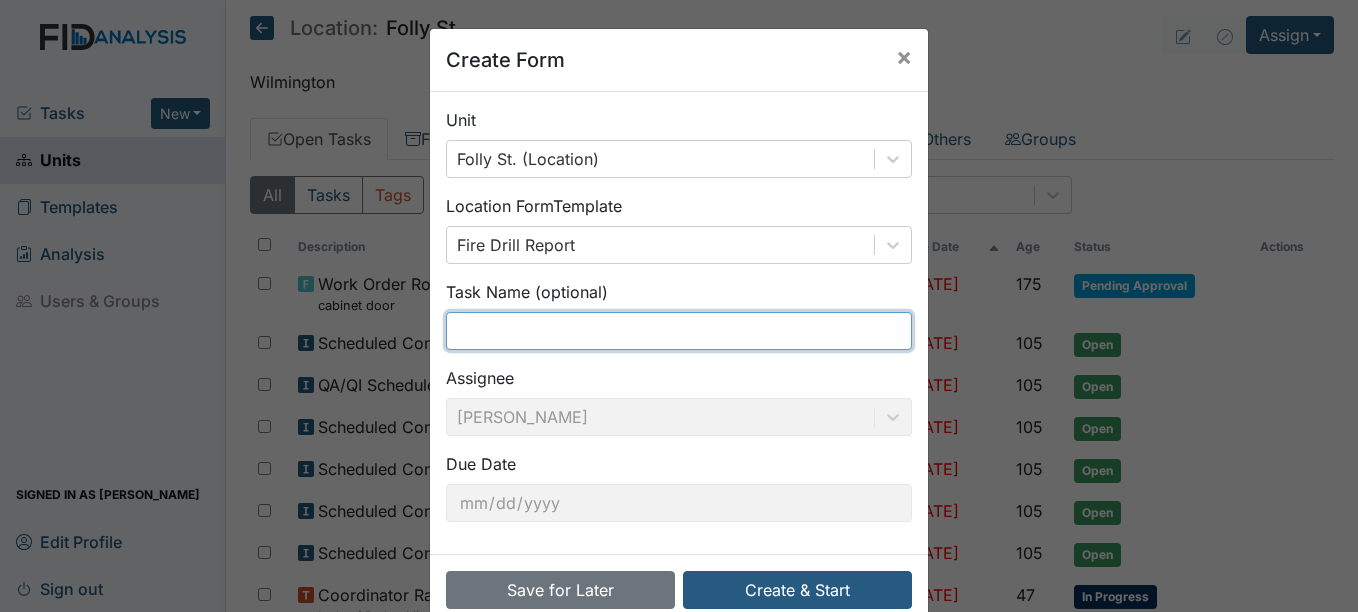 click at bounding box center [679, 331] 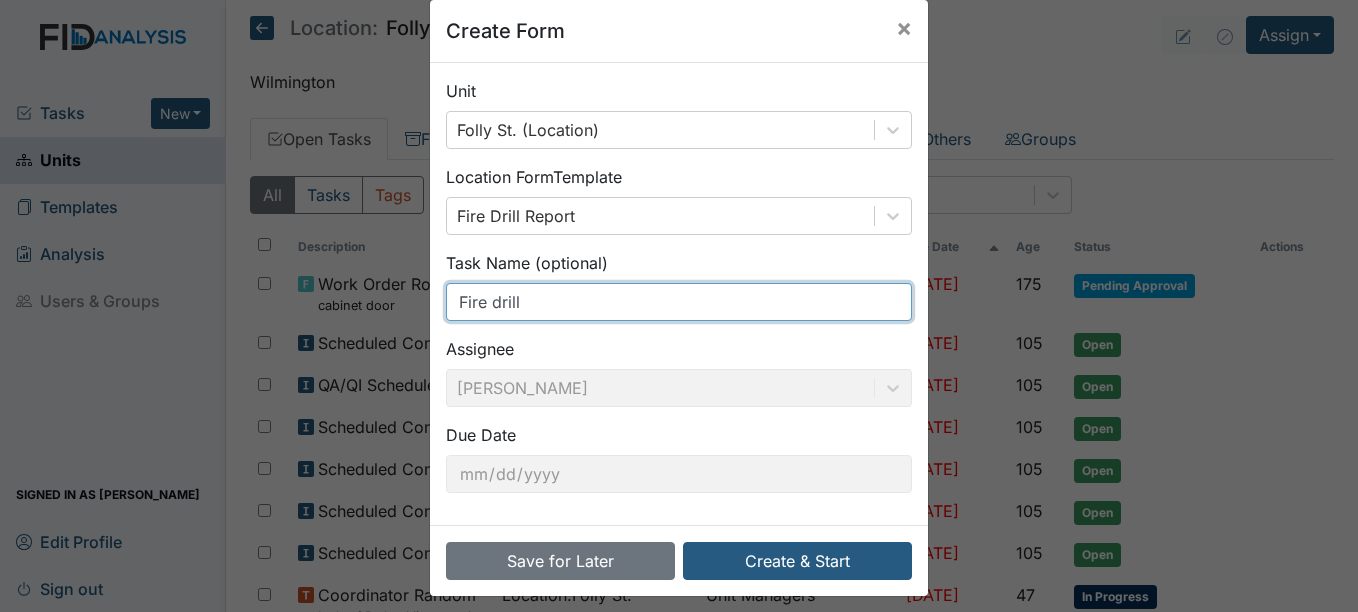 scroll, scrollTop: 42, scrollLeft: 0, axis: vertical 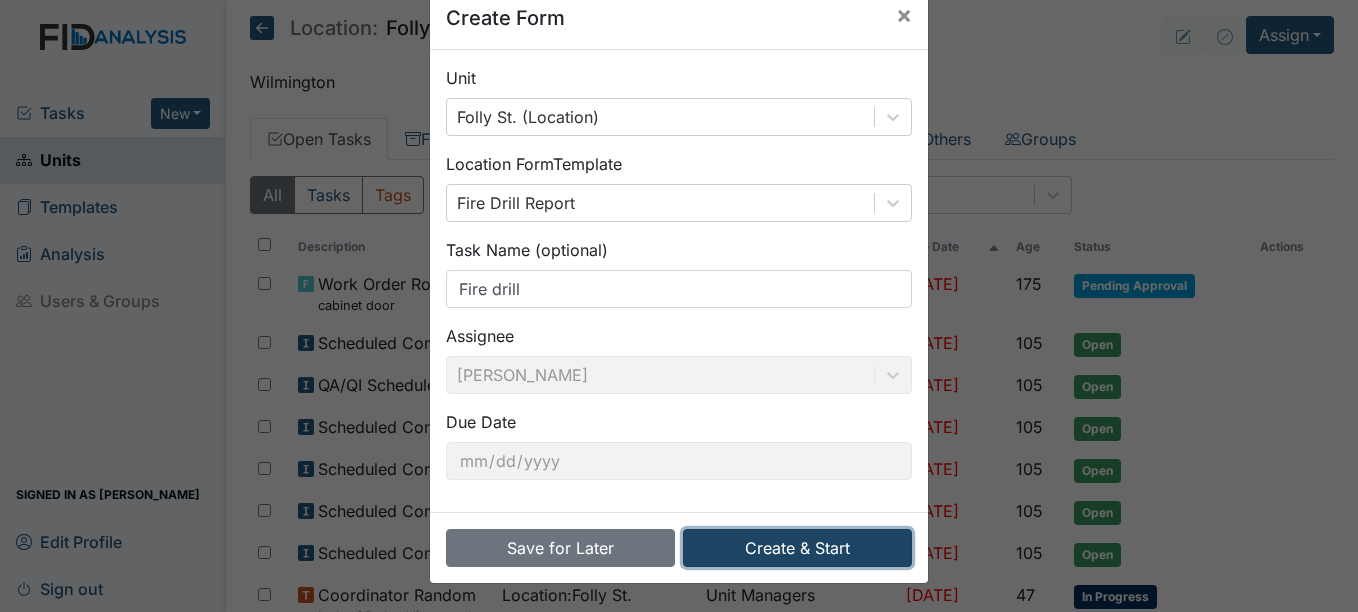 click on "Create & Start" at bounding box center [797, 548] 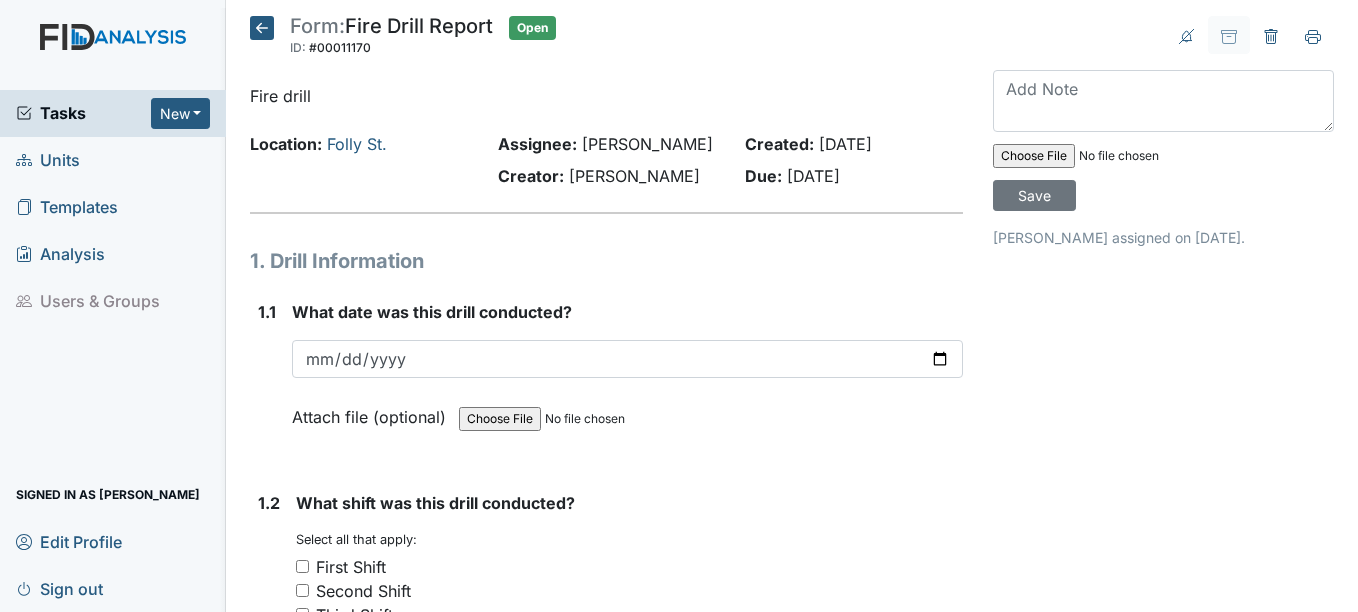 scroll, scrollTop: 0, scrollLeft: 0, axis: both 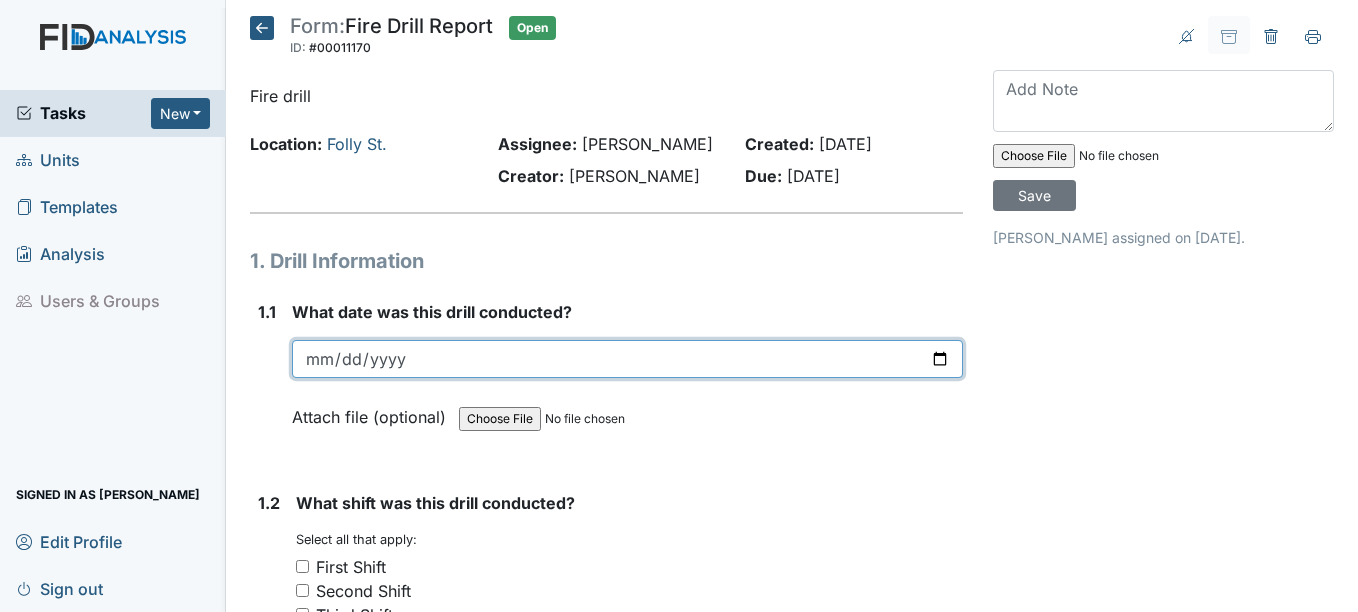 click at bounding box center [627, 359] 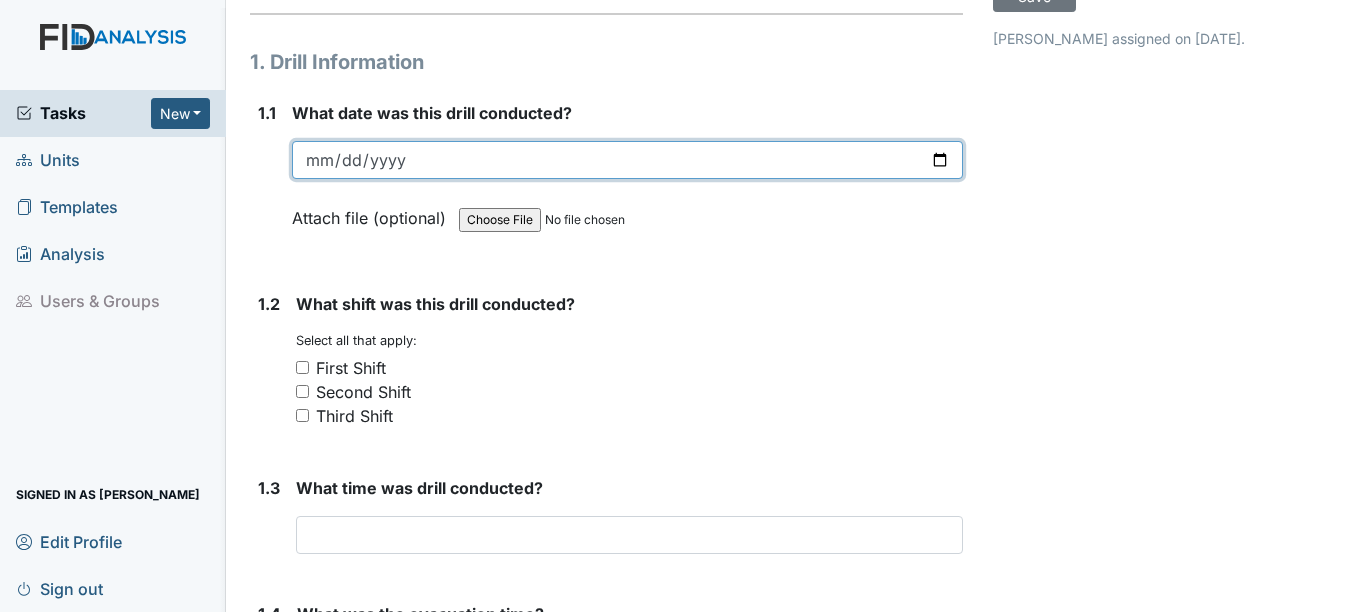 scroll, scrollTop: 200, scrollLeft: 0, axis: vertical 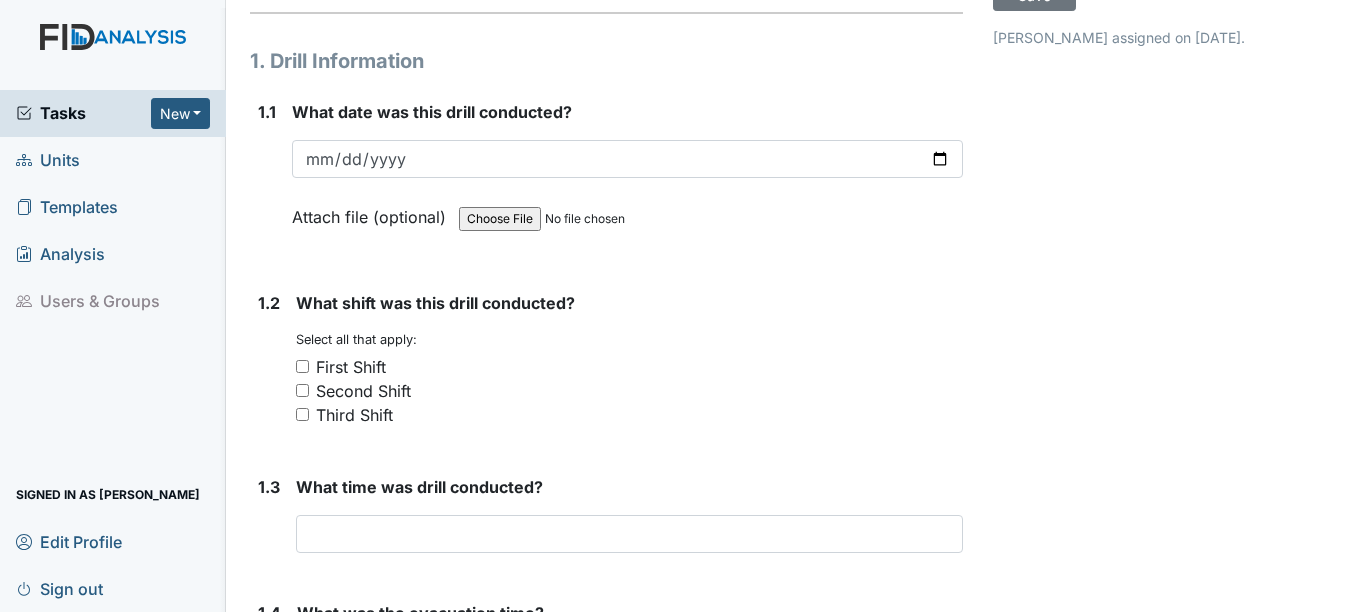 click on "First Shift" at bounding box center [629, 367] 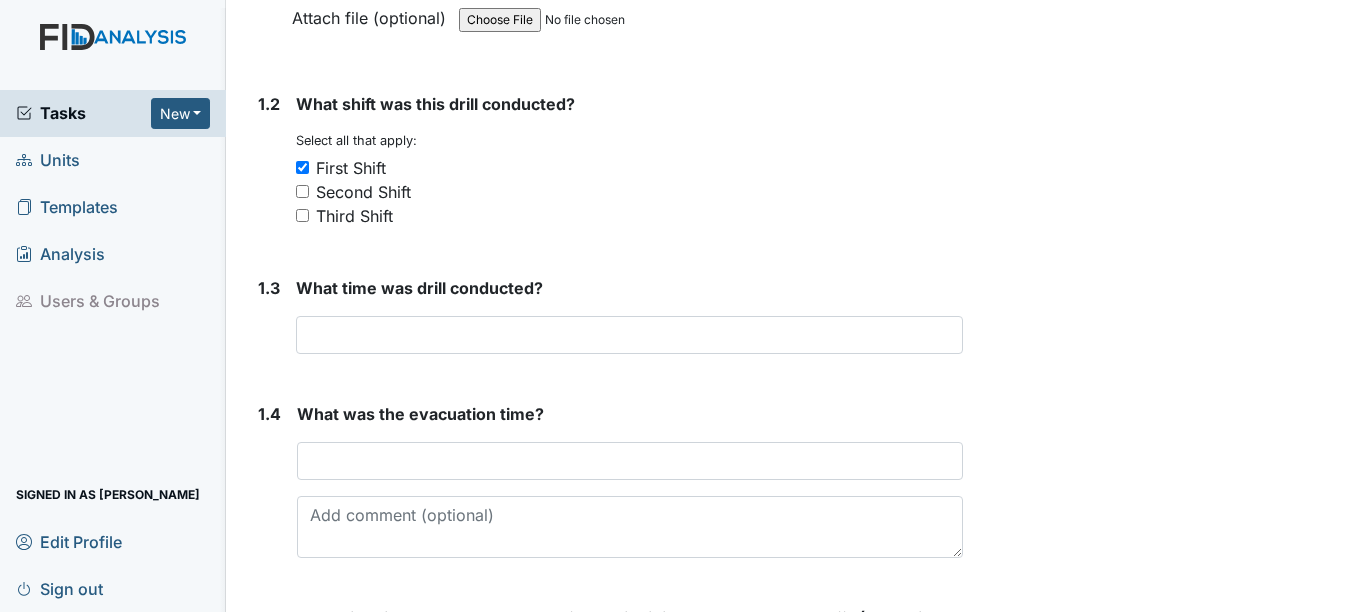 scroll, scrollTop: 400, scrollLeft: 0, axis: vertical 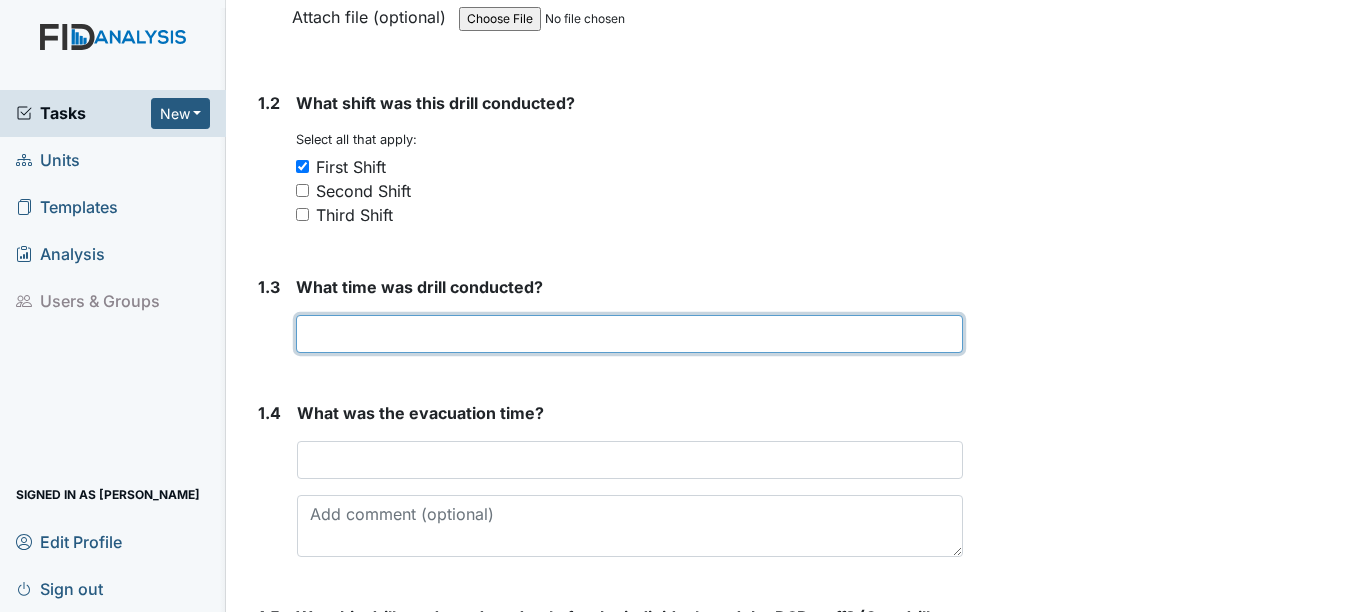 click at bounding box center (629, 334) 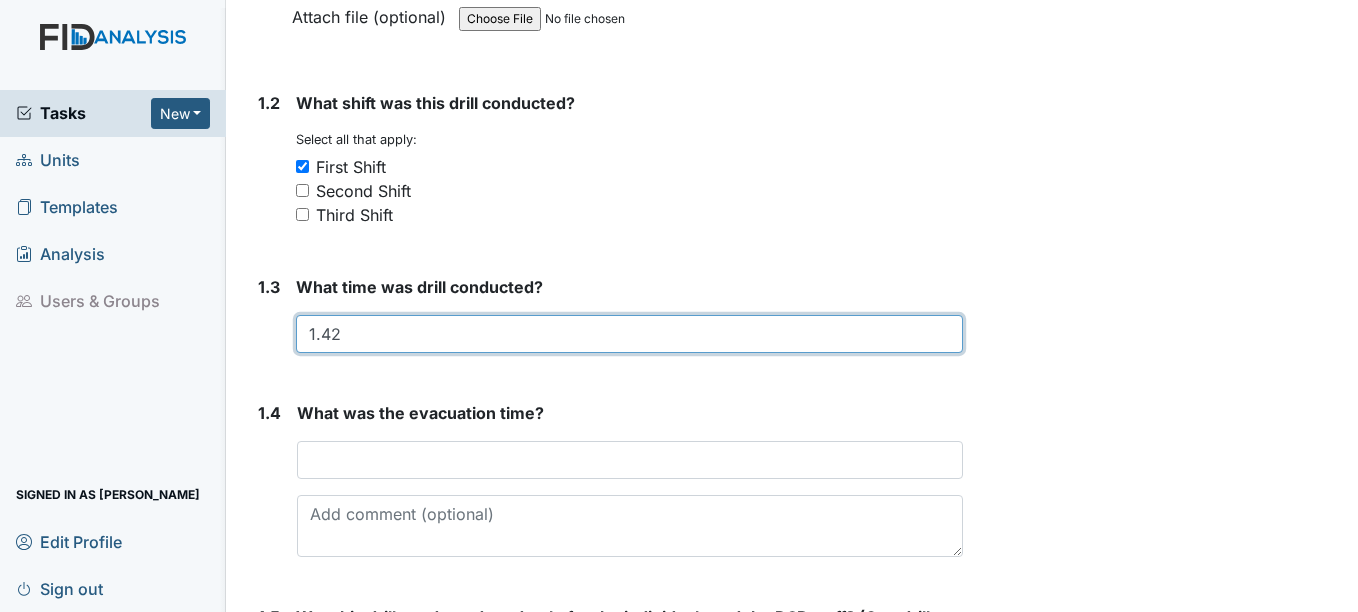 type on "1.42" 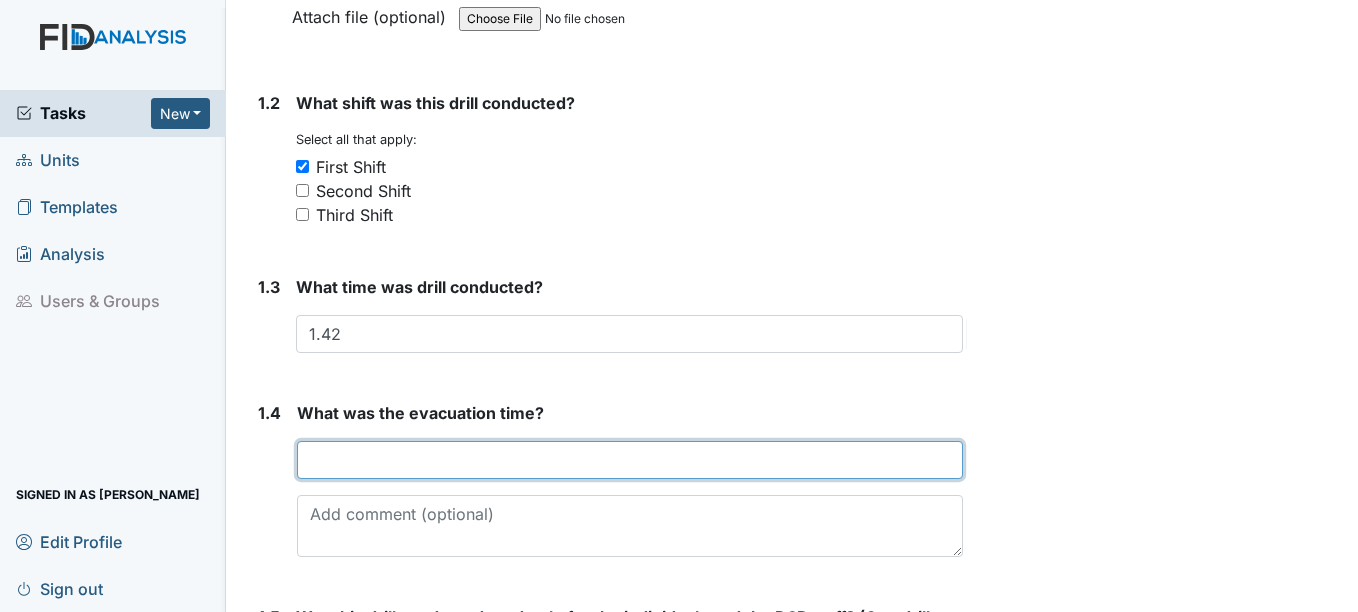 click at bounding box center (629, 460) 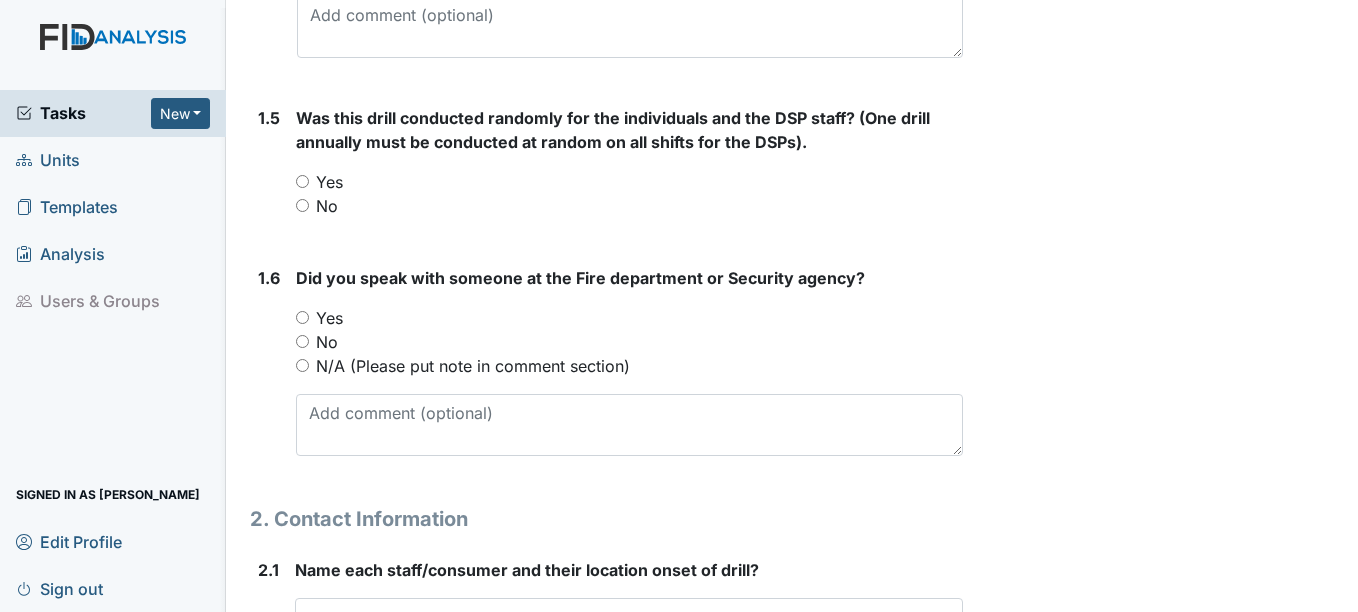 scroll, scrollTop: 900, scrollLeft: 0, axis: vertical 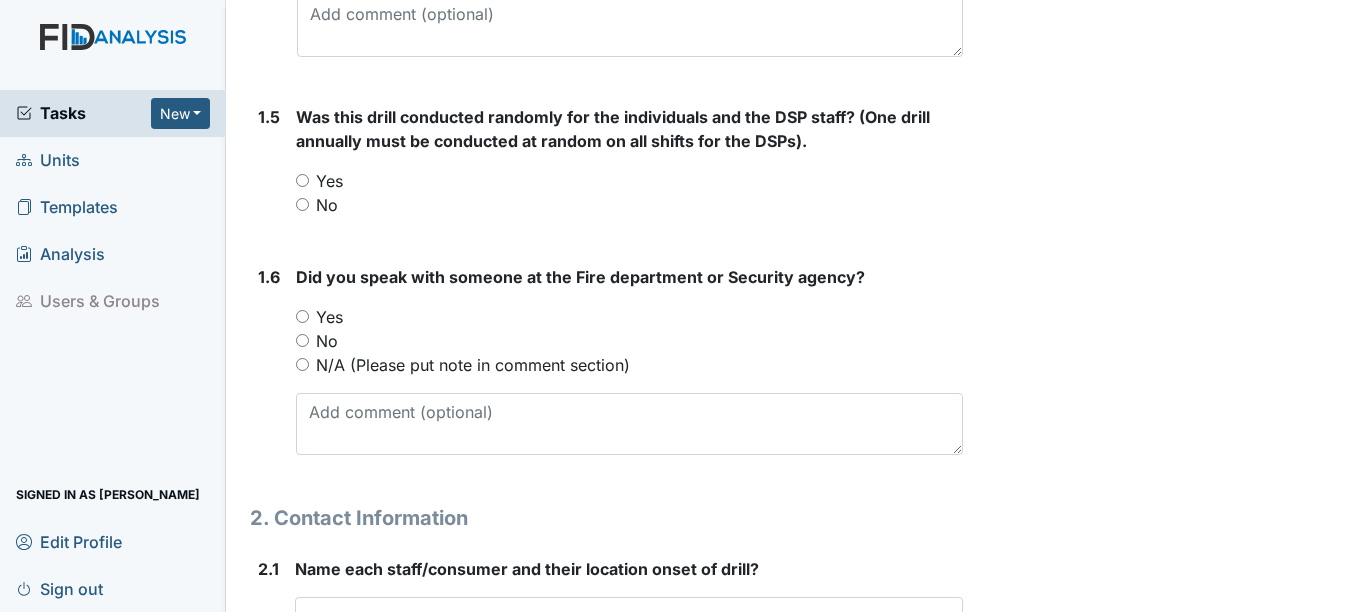 click on "Was this drill conducted randomly for the individuals and the DSP staff?  (One drill annually must be conducted at random on all shifts for the DSPs).
You must select one of the below options.
Yes
No" at bounding box center (629, 161) 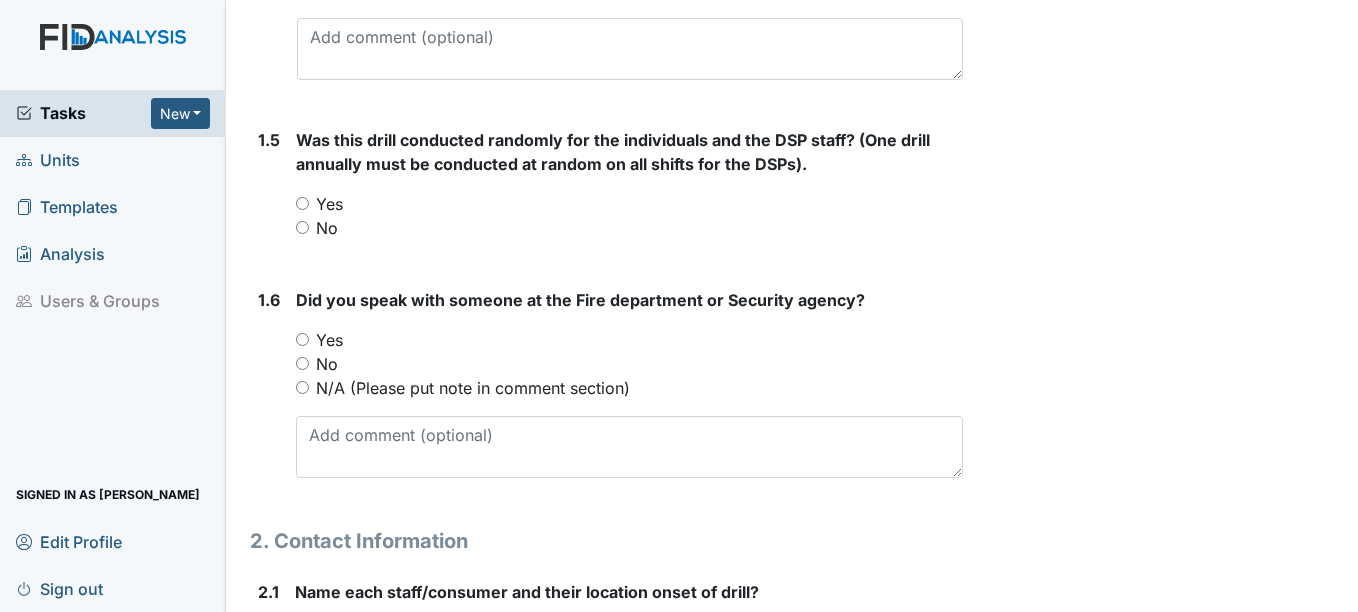click on "Yes" at bounding box center [302, 339] 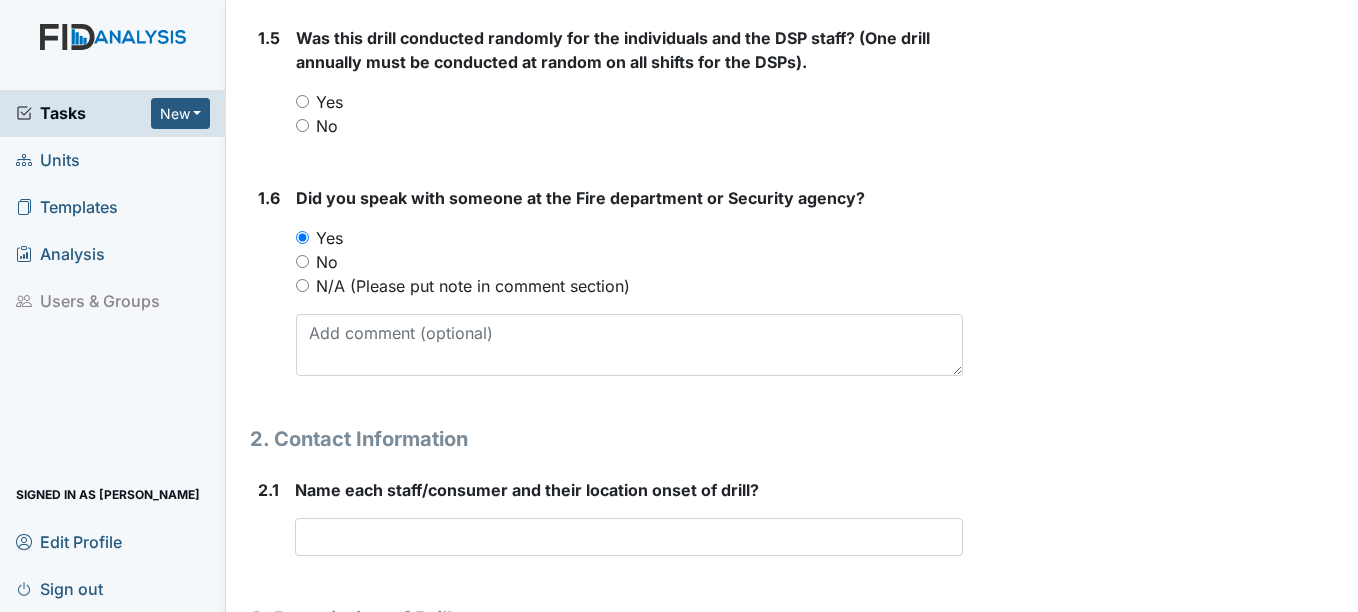 scroll, scrollTop: 1100, scrollLeft: 0, axis: vertical 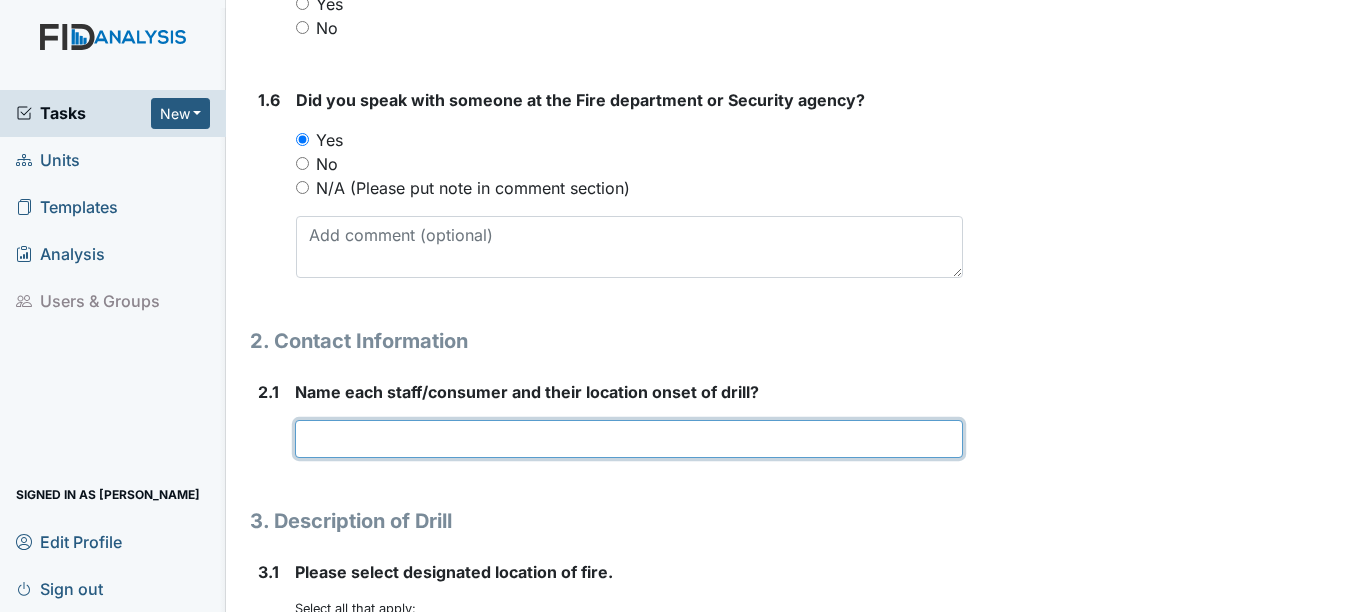 click at bounding box center (628, 439) 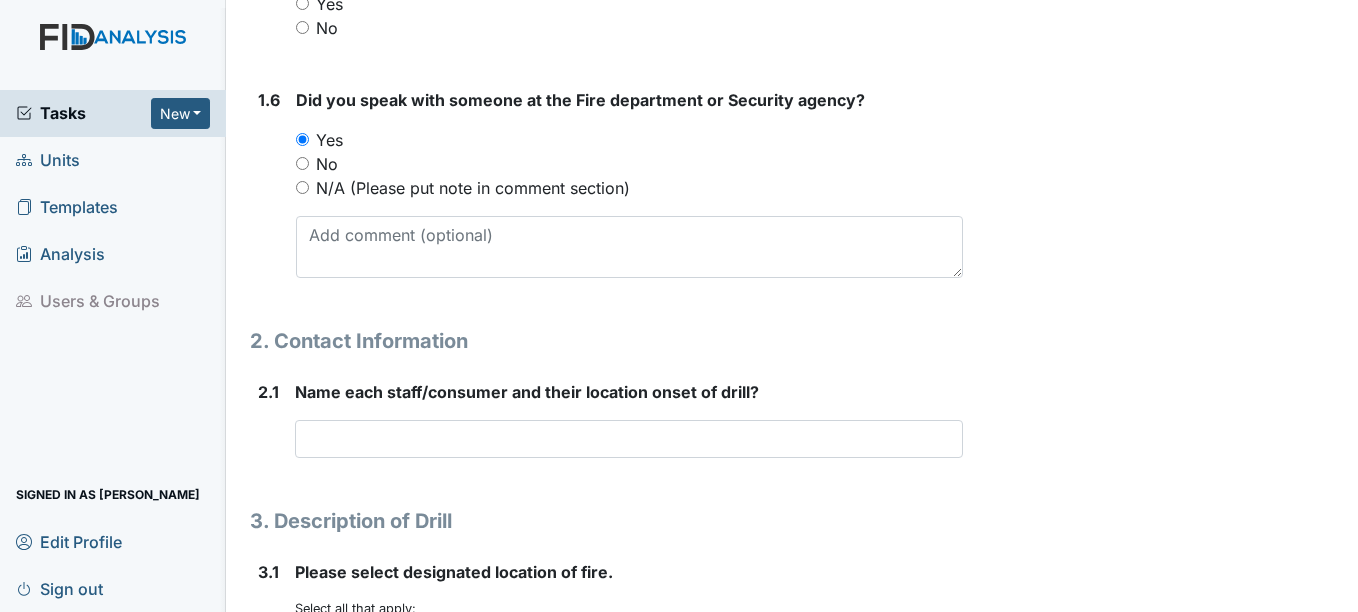 click on "Archive Task
×
Are you sure you want to archive this task? It will appear as incomplete on reports.
Archive
Delete Task
×
Are you sure you want to delete this task?
Delete
Save
Falensha Graham assigned on Jul 30, 2025." at bounding box center (1163, 566) 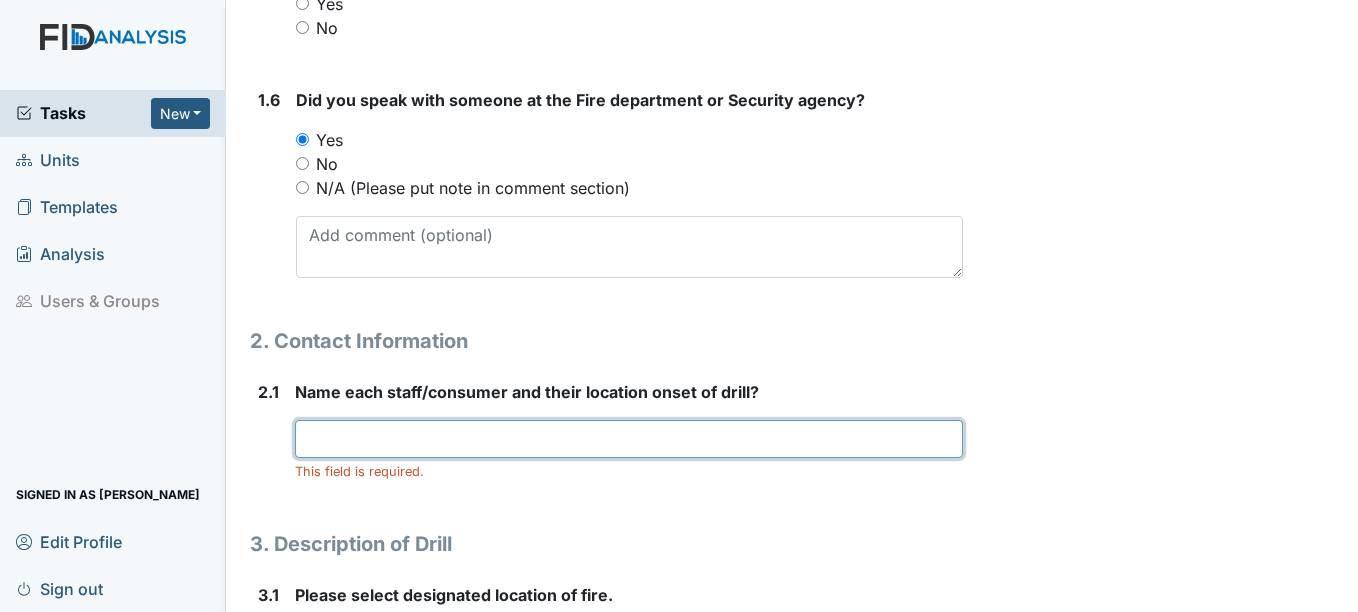 click at bounding box center [628, 439] 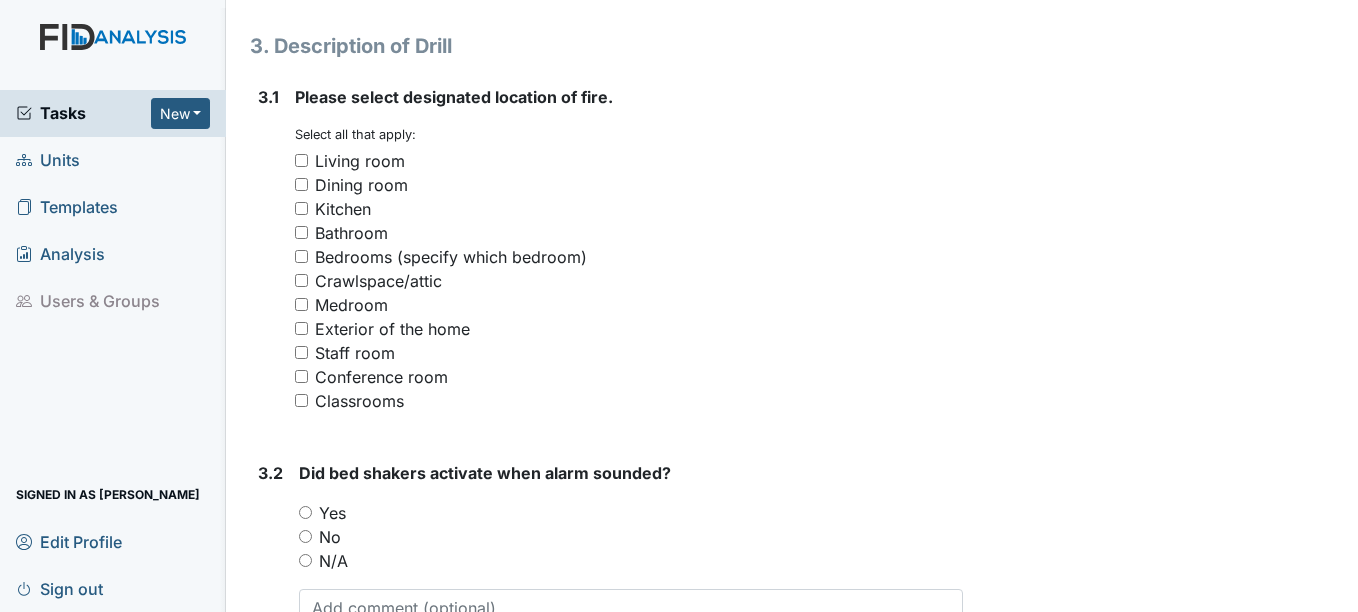 scroll, scrollTop: 1600, scrollLeft: 0, axis: vertical 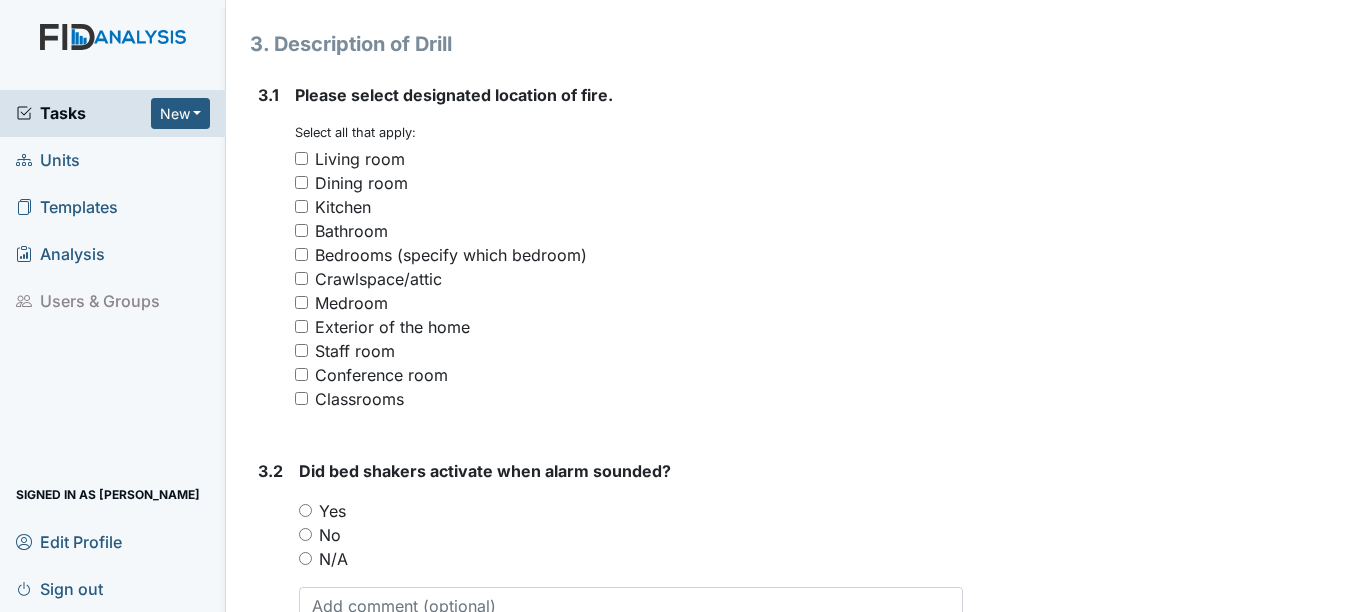 type on "TW/TJ livingroom" 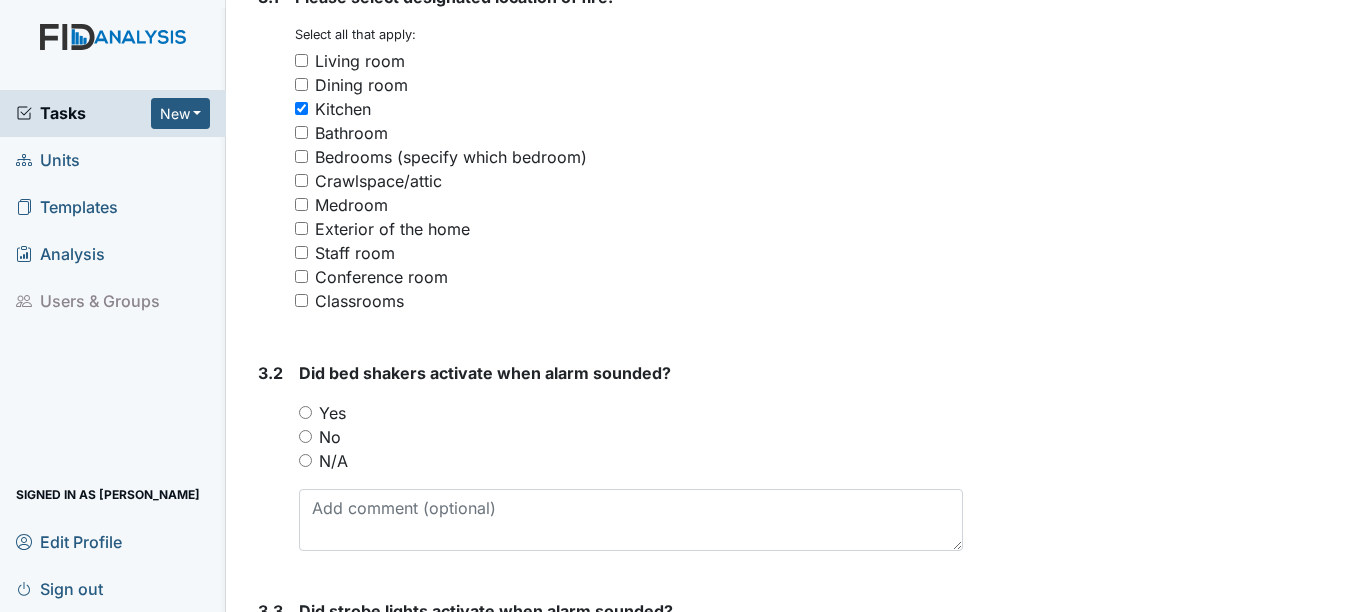 scroll, scrollTop: 1900, scrollLeft: 0, axis: vertical 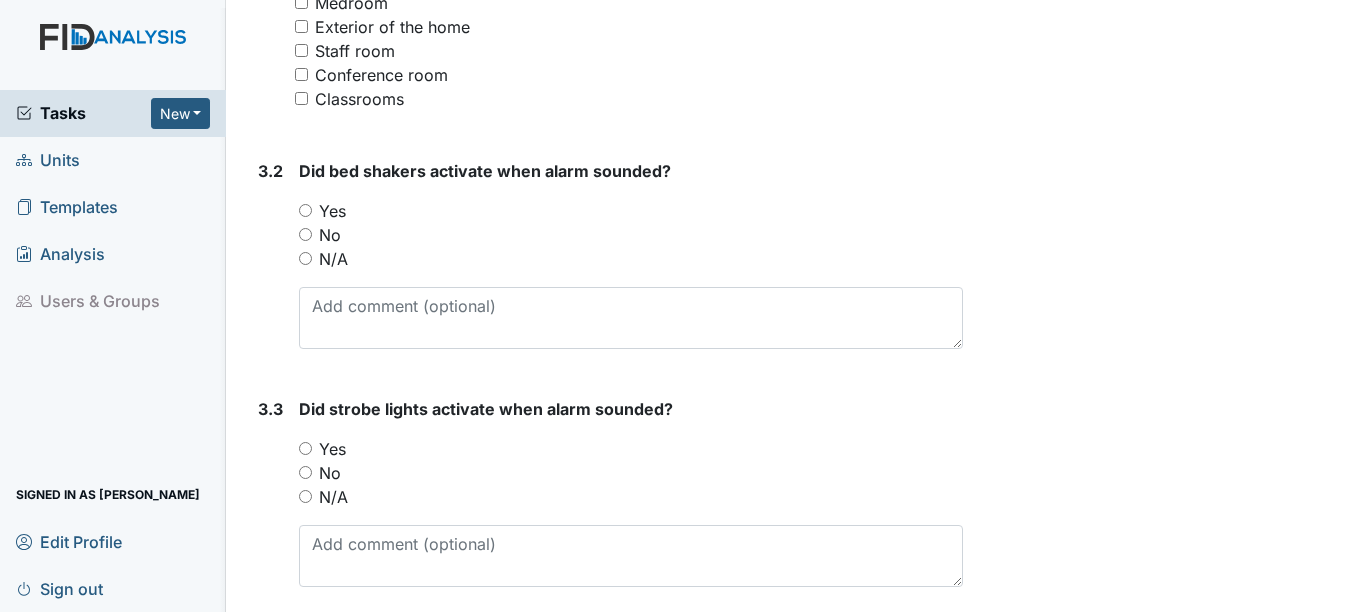 click on "Yes" at bounding box center (305, 210) 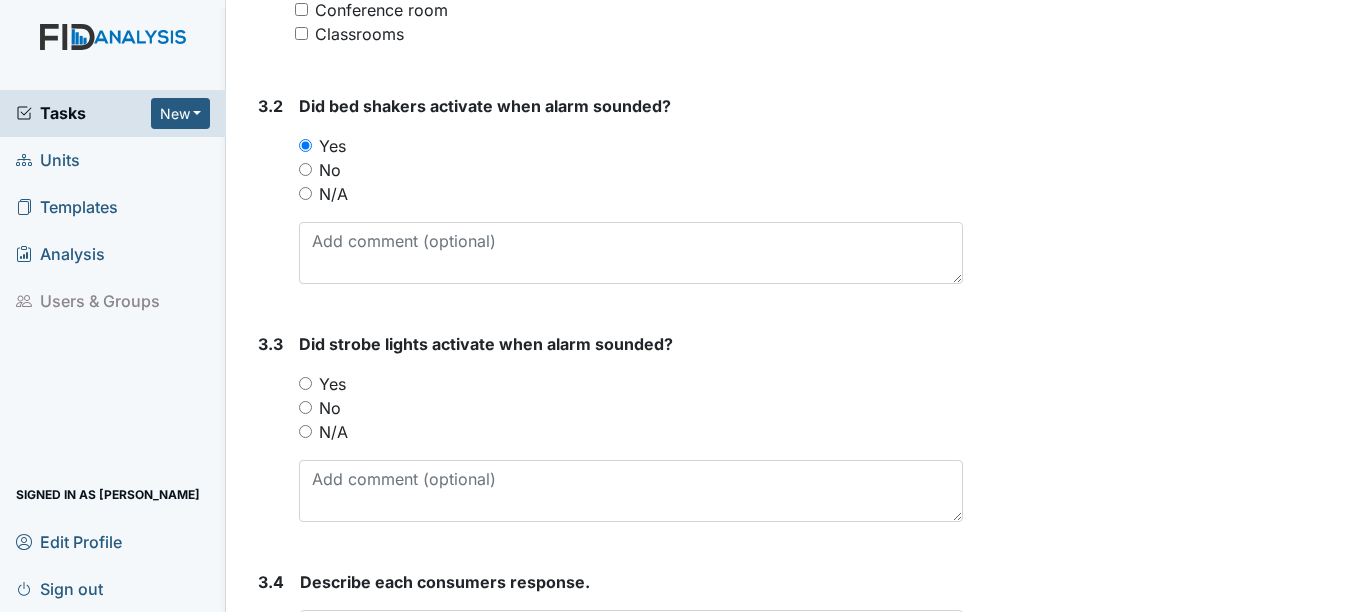 scroll, scrollTop: 2100, scrollLeft: 0, axis: vertical 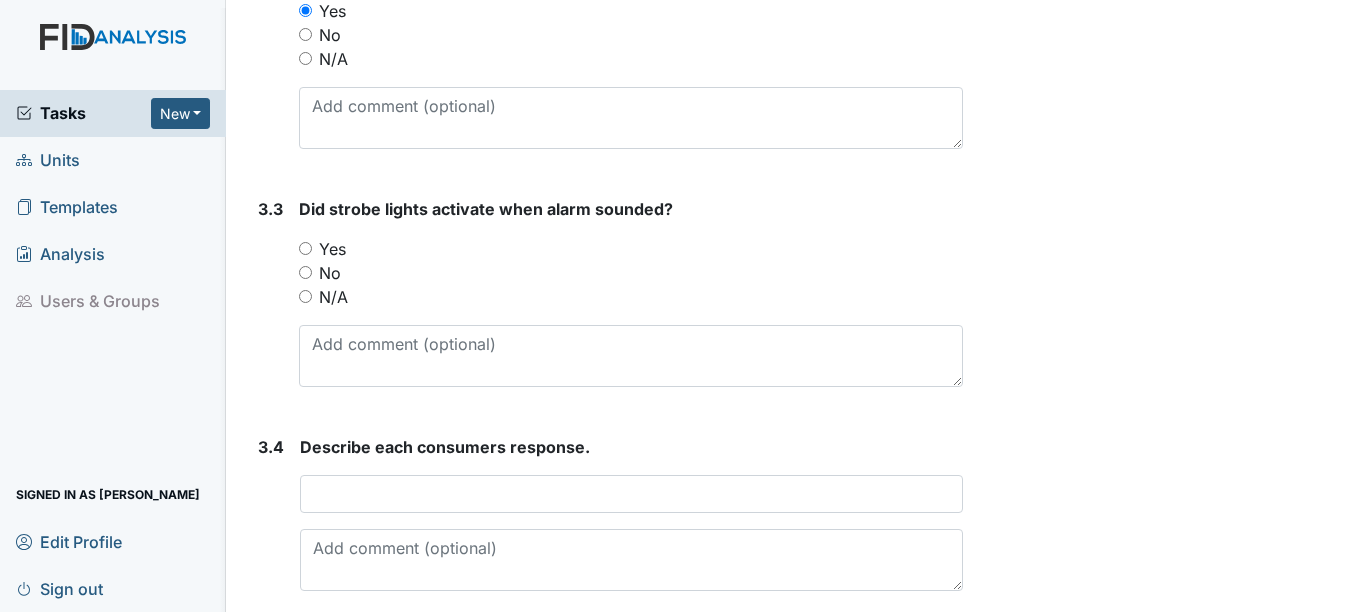 click on "Yes" at bounding box center (305, 248) 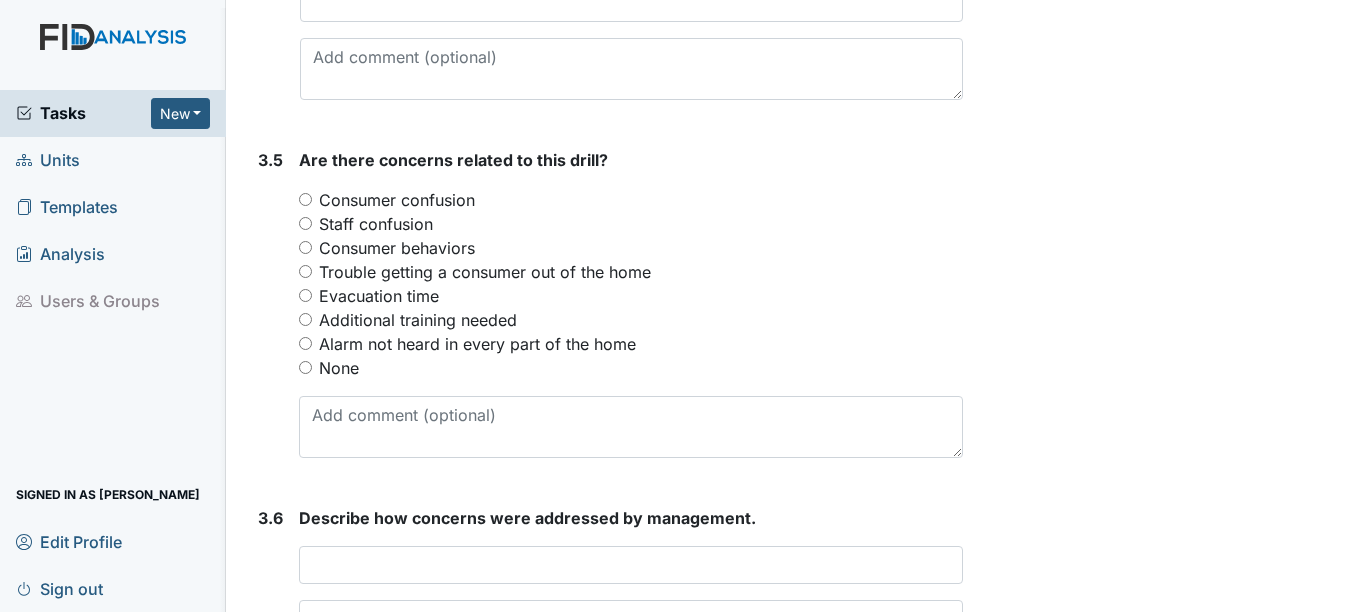scroll, scrollTop: 2600, scrollLeft: 0, axis: vertical 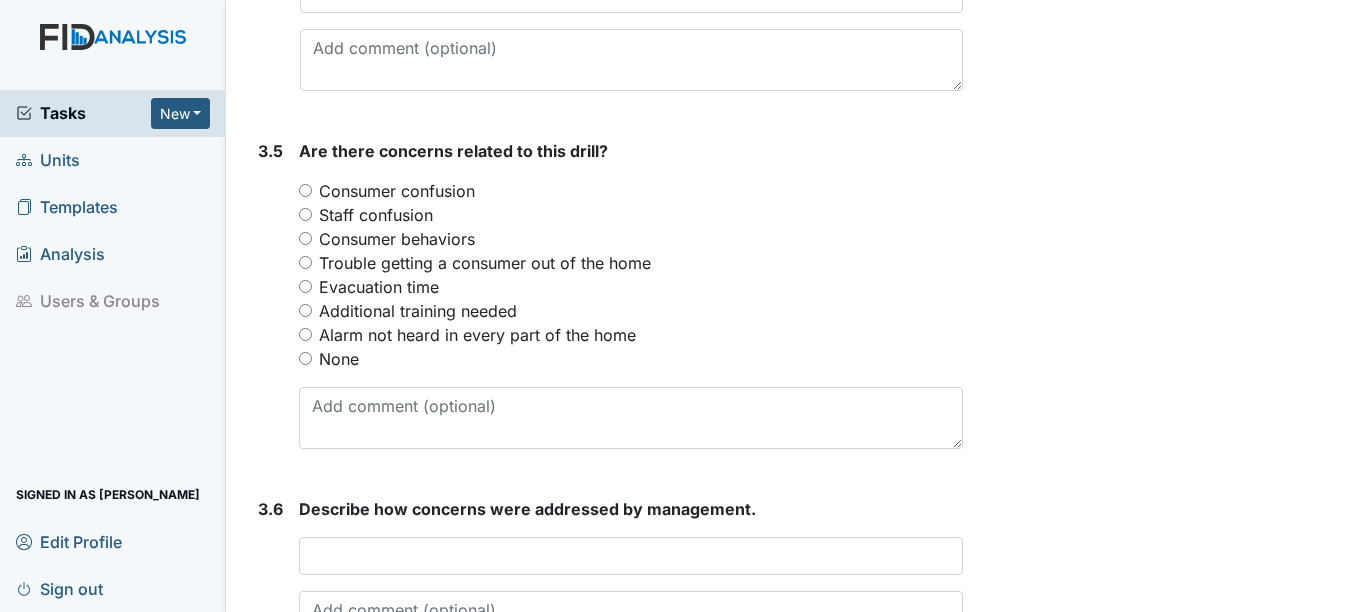 click on "None" at bounding box center [305, 358] 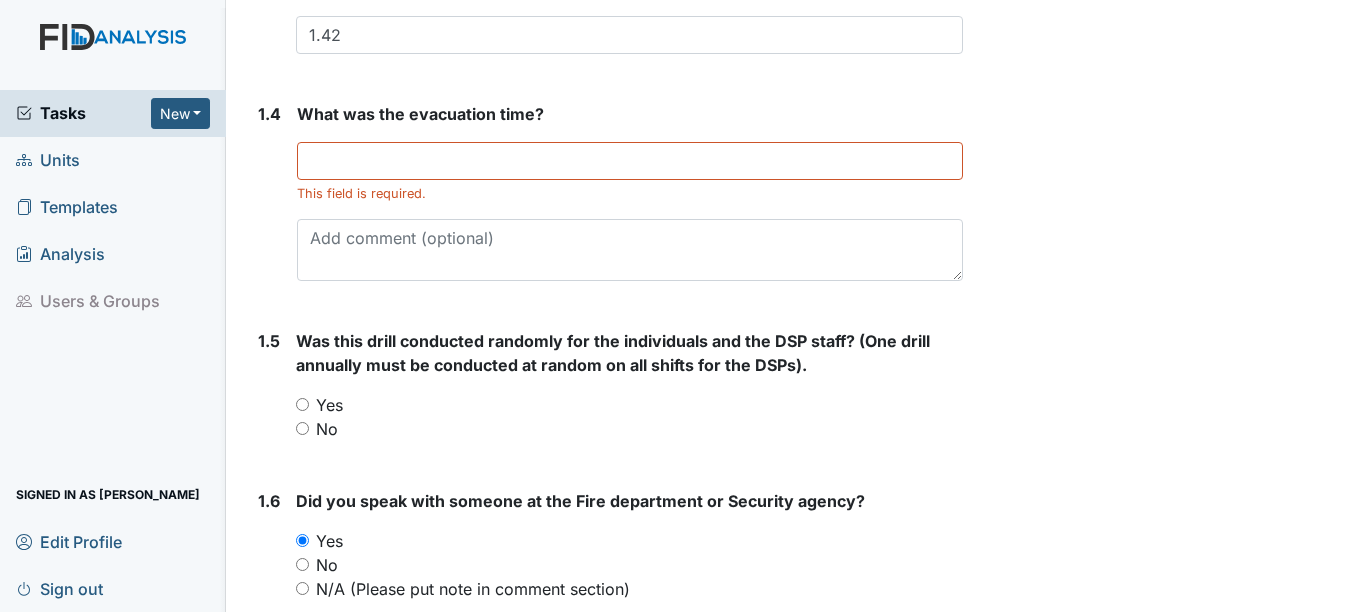 scroll, scrollTop: 700, scrollLeft: 0, axis: vertical 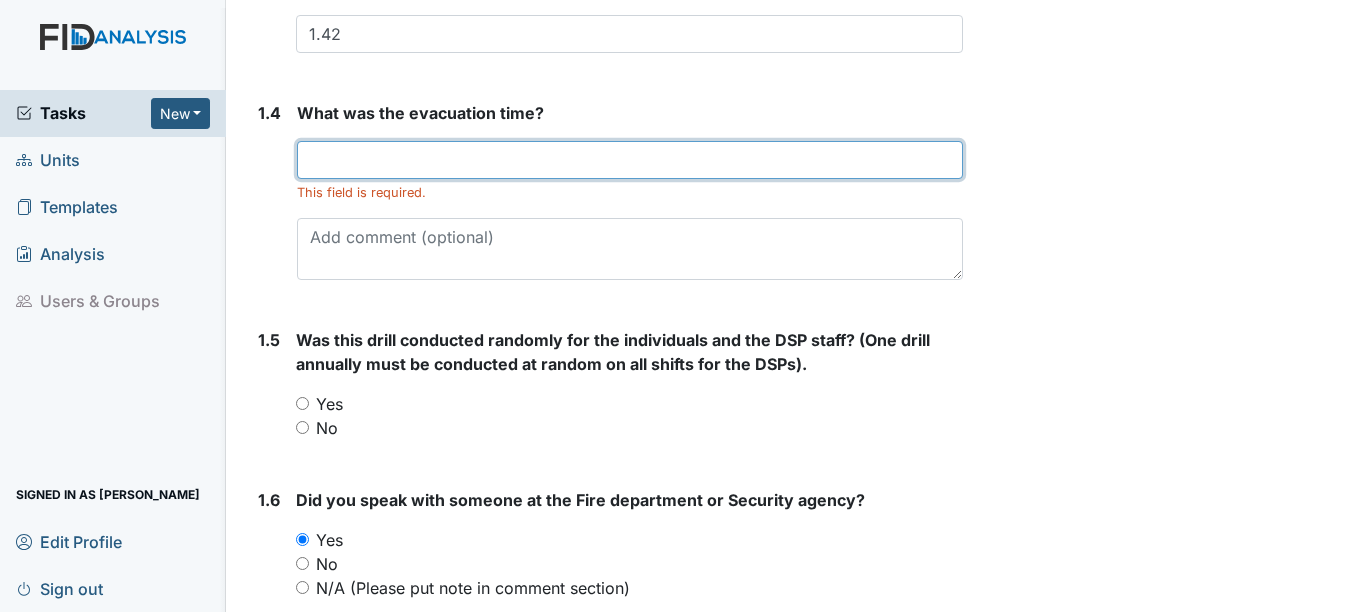 click at bounding box center [629, 160] 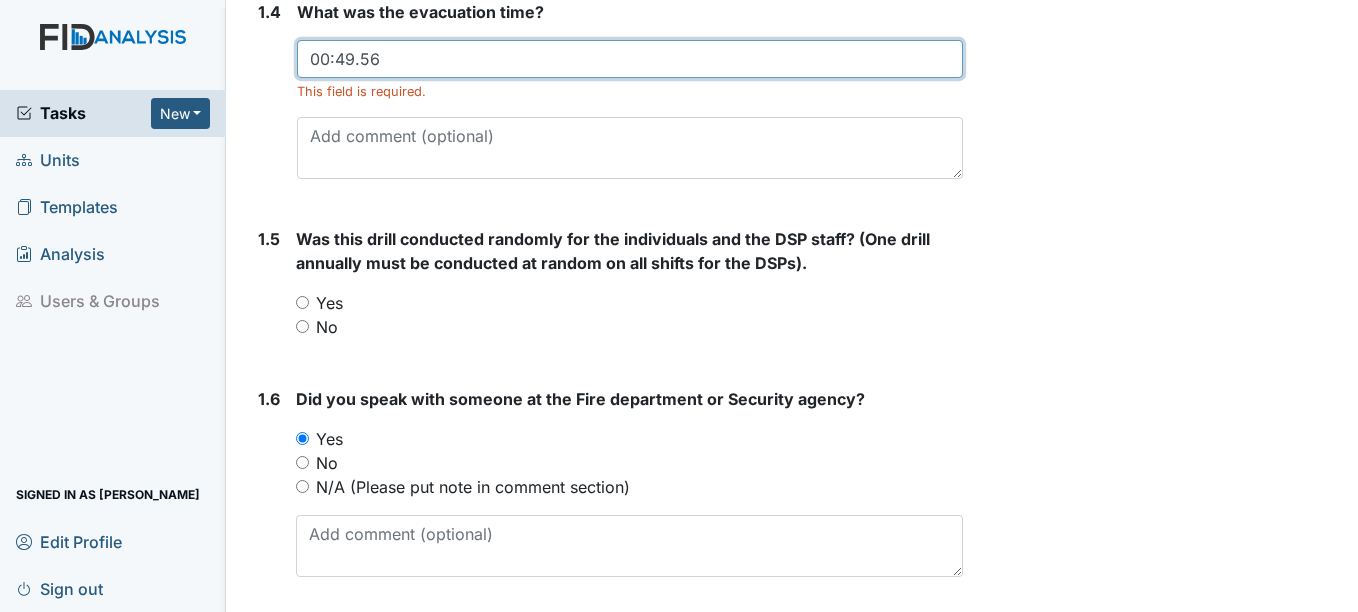 scroll, scrollTop: 800, scrollLeft: 0, axis: vertical 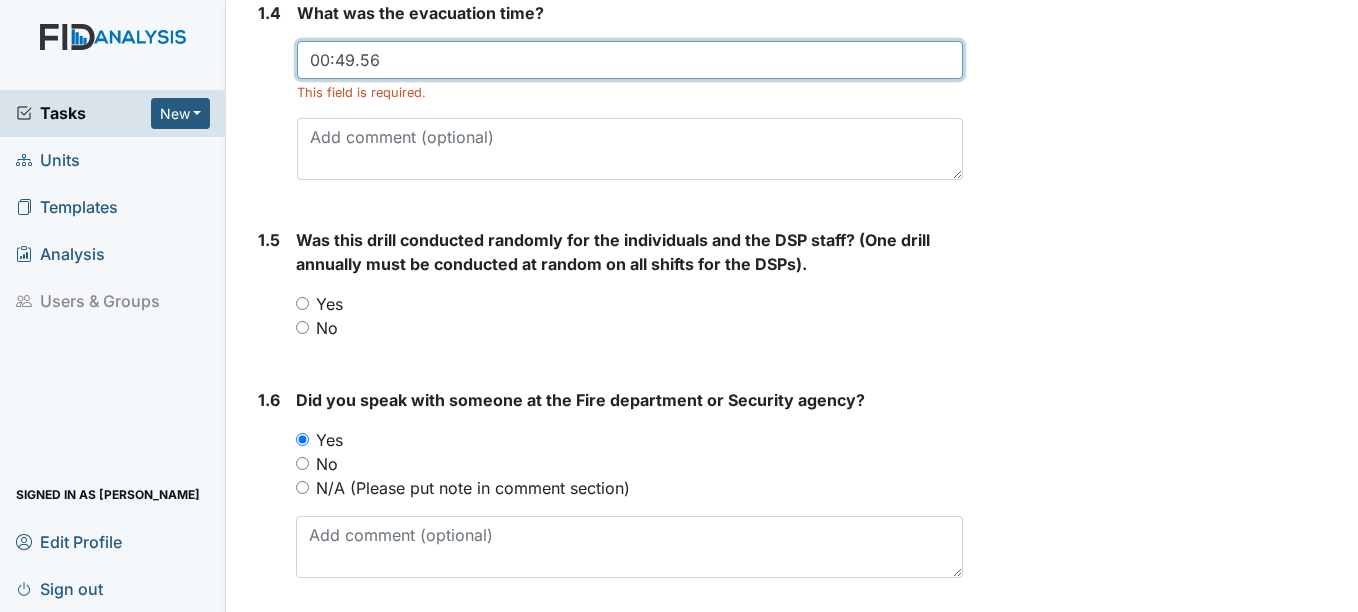 type on "00:49.56" 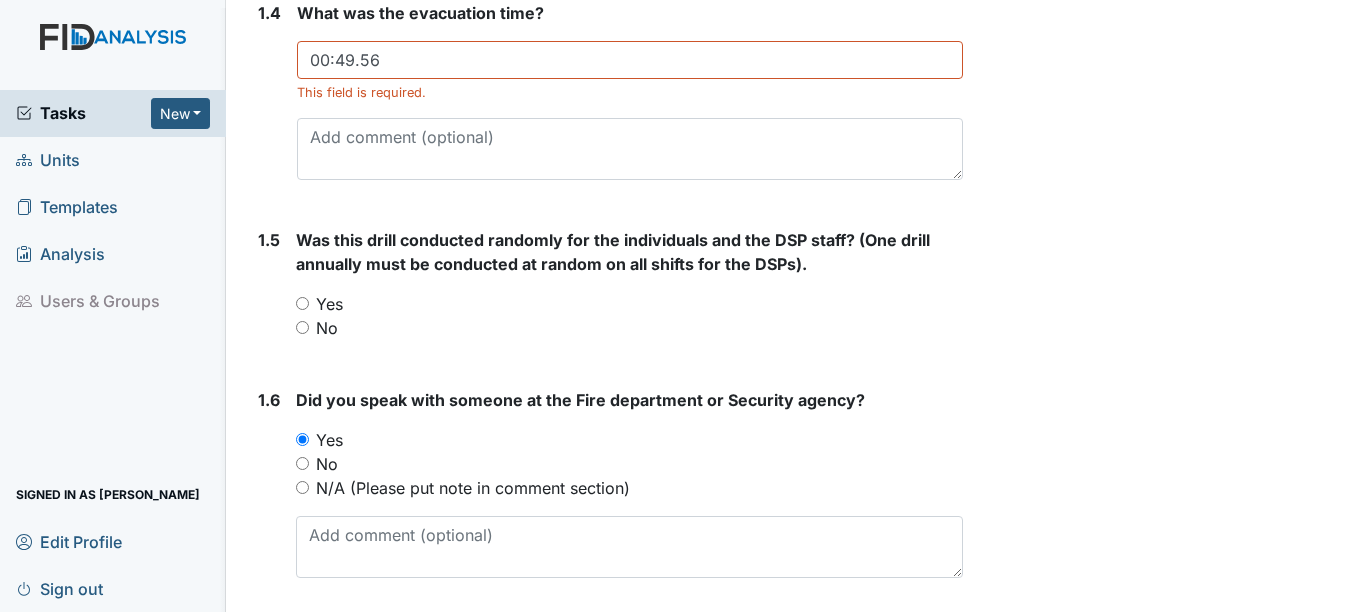 click on "Yes" at bounding box center (302, 303) 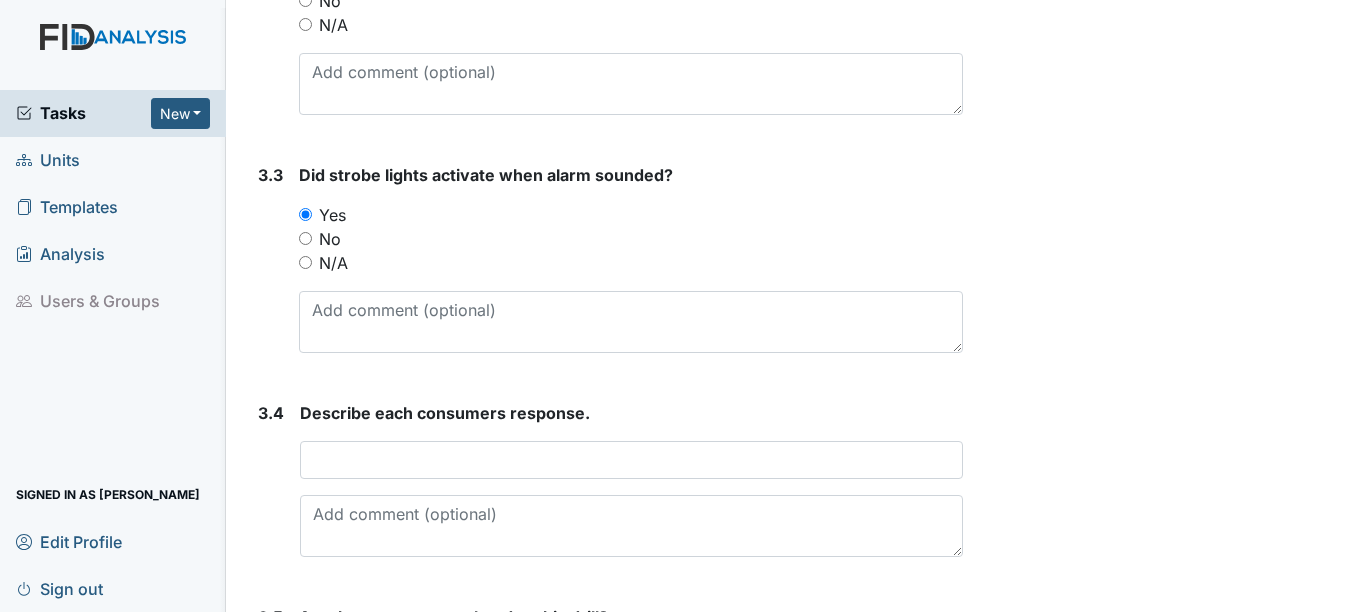 scroll, scrollTop: 2300, scrollLeft: 0, axis: vertical 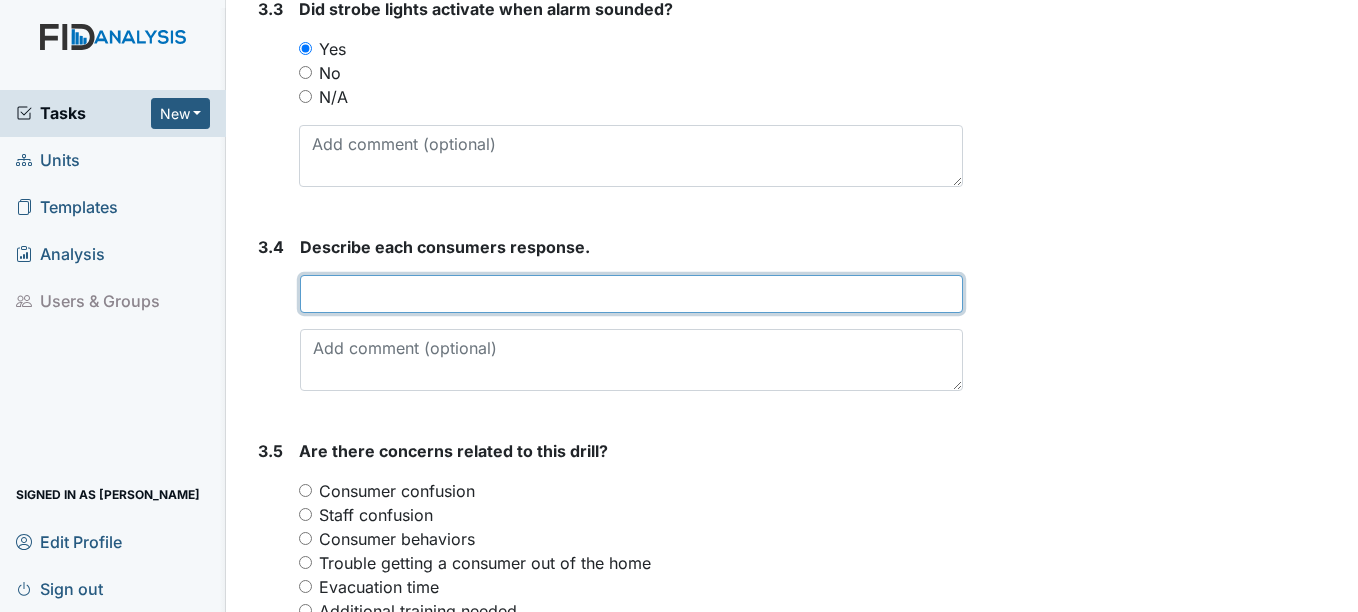 click at bounding box center [631, 294] 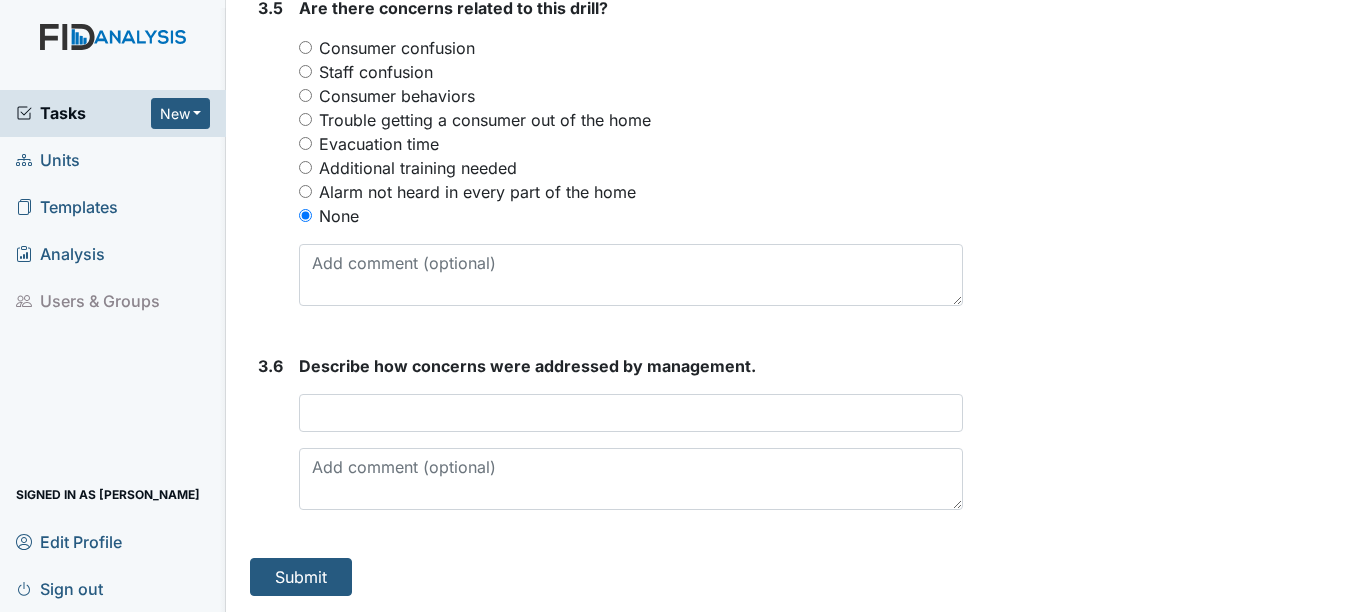 scroll, scrollTop: 2767, scrollLeft: 0, axis: vertical 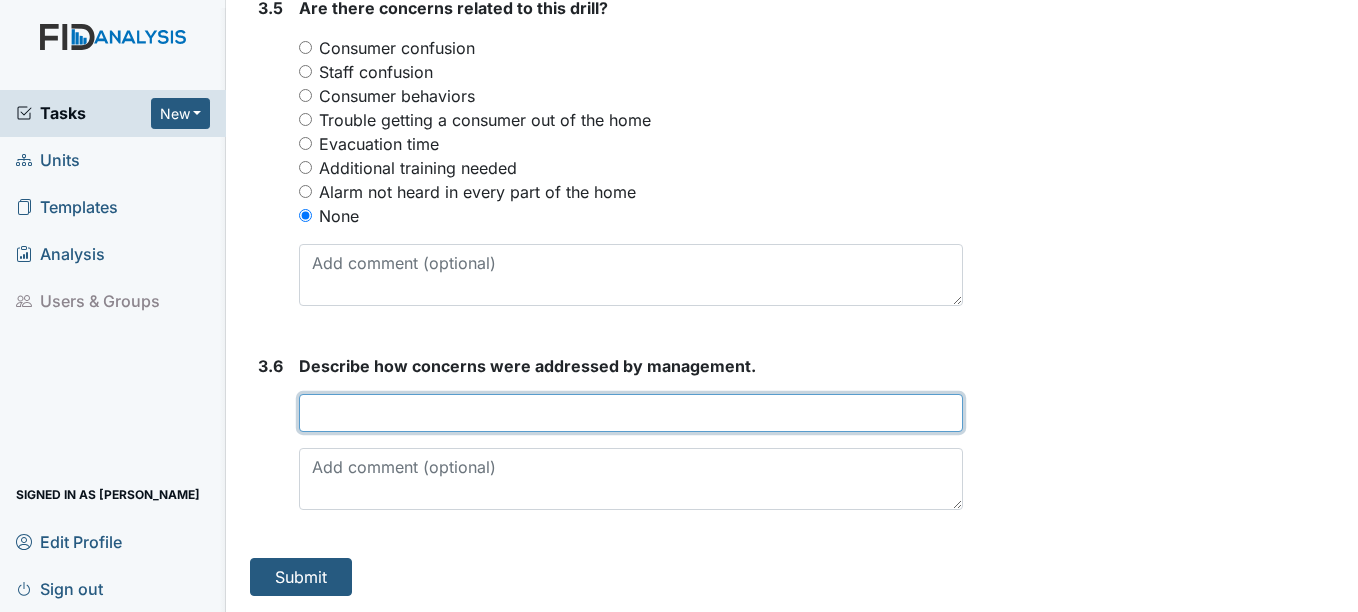 click at bounding box center (630, 413) 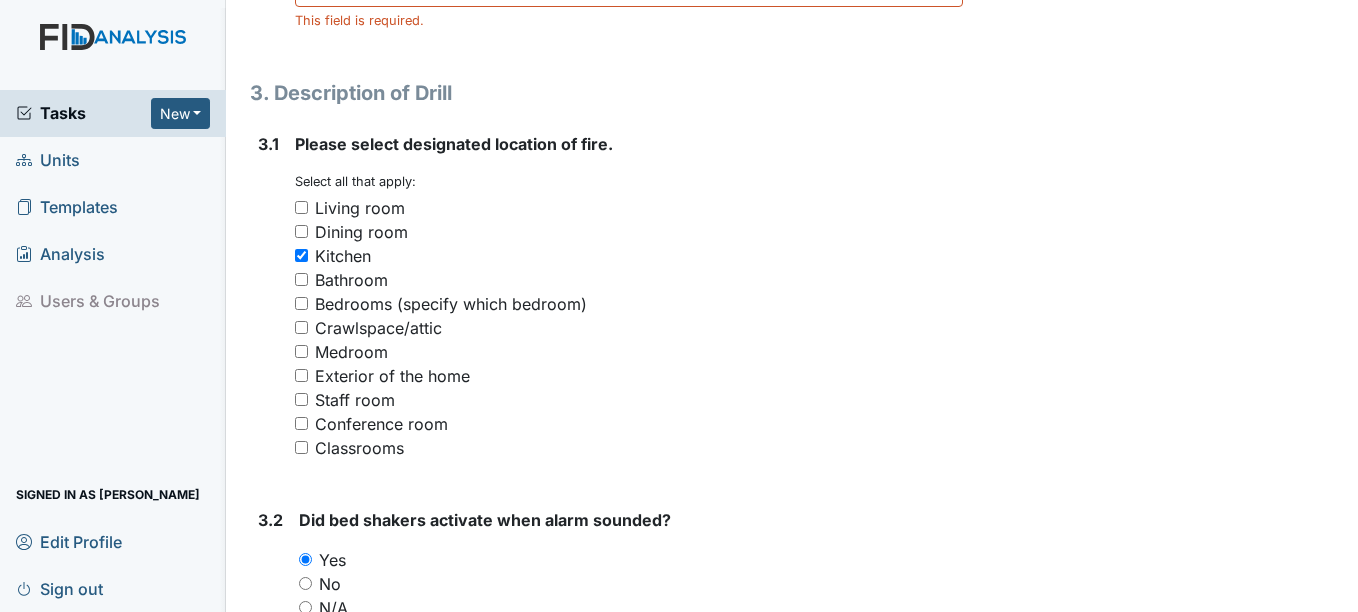 scroll, scrollTop: 1367, scrollLeft: 0, axis: vertical 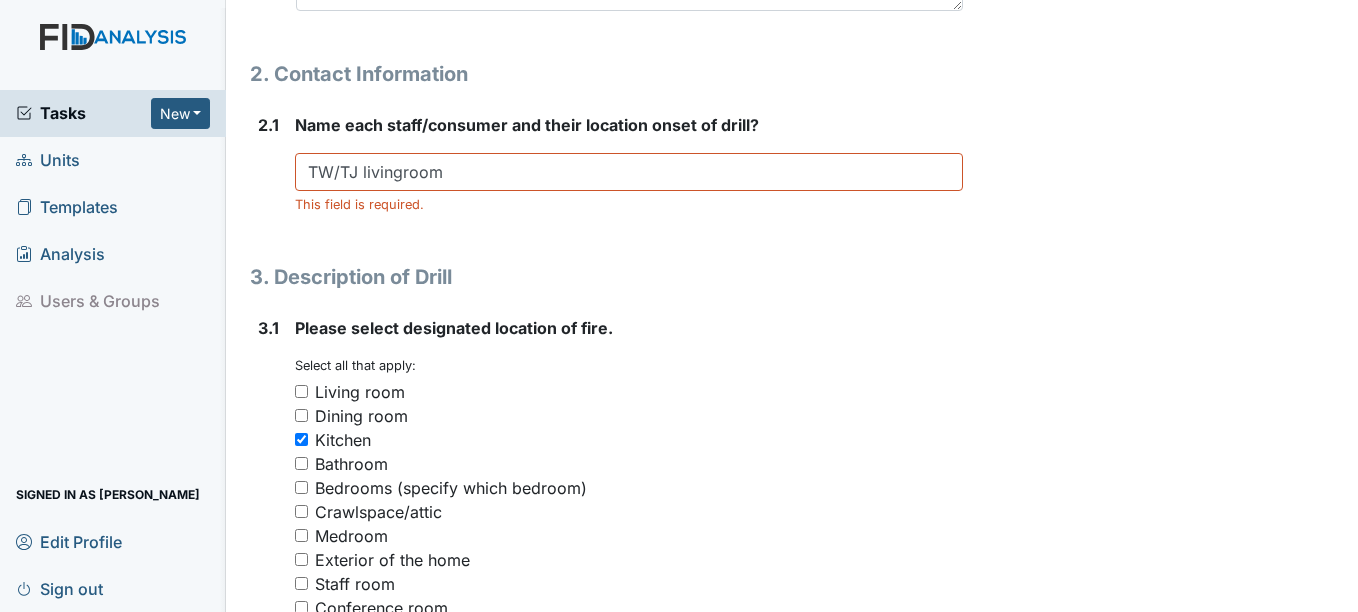 type on "No concerns" 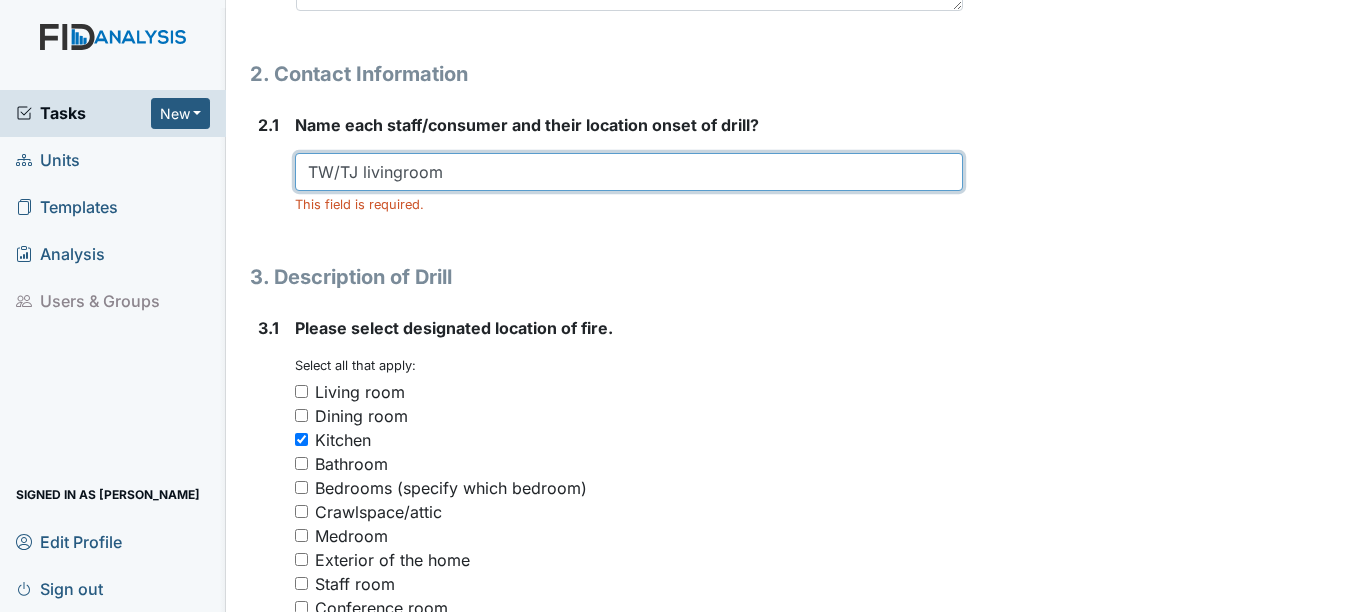 click on "TW/TJ livingroom" at bounding box center [628, 172] 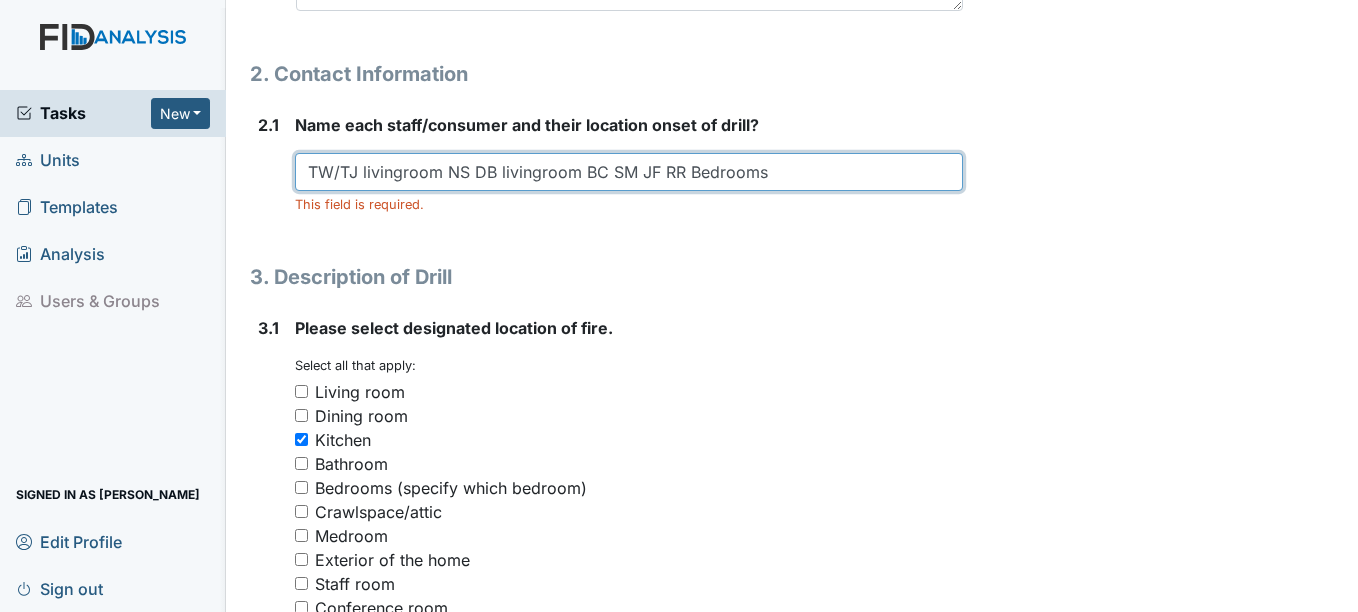 click on "TW/TJ livingroom NS DB livingroom BC SM JF RR Bedrooms" at bounding box center [628, 172] 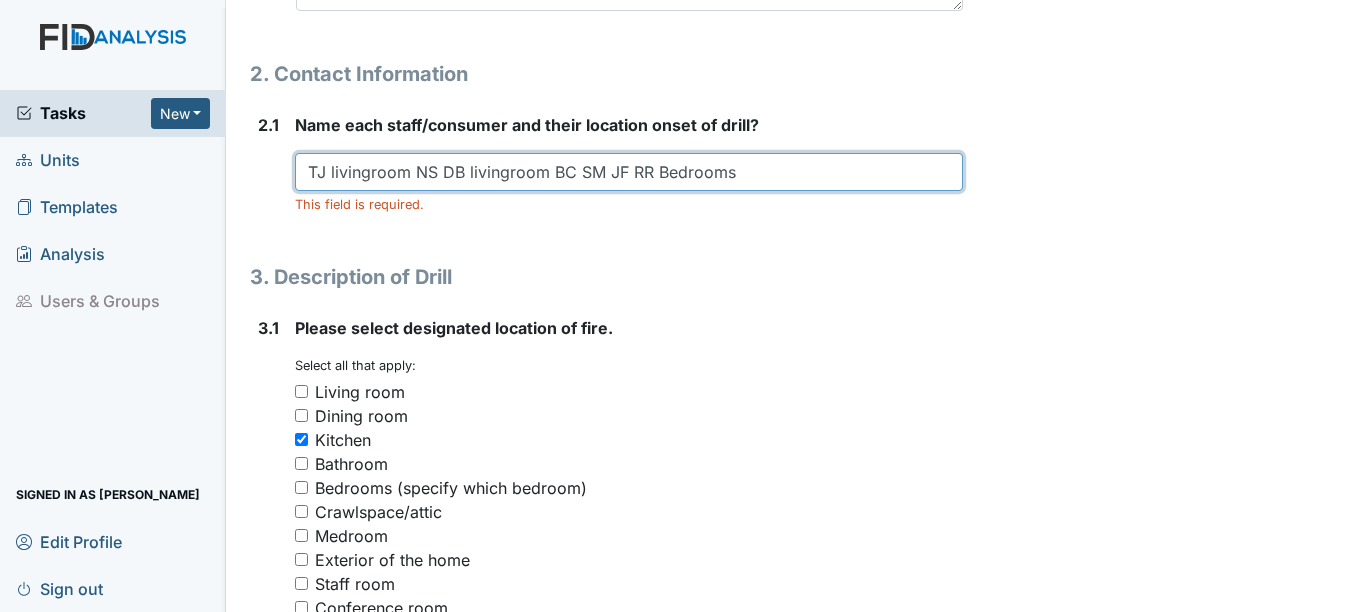 click on "TJ livingroom NS DB livingroom BC SM JF RR Bedrooms" at bounding box center (628, 172) 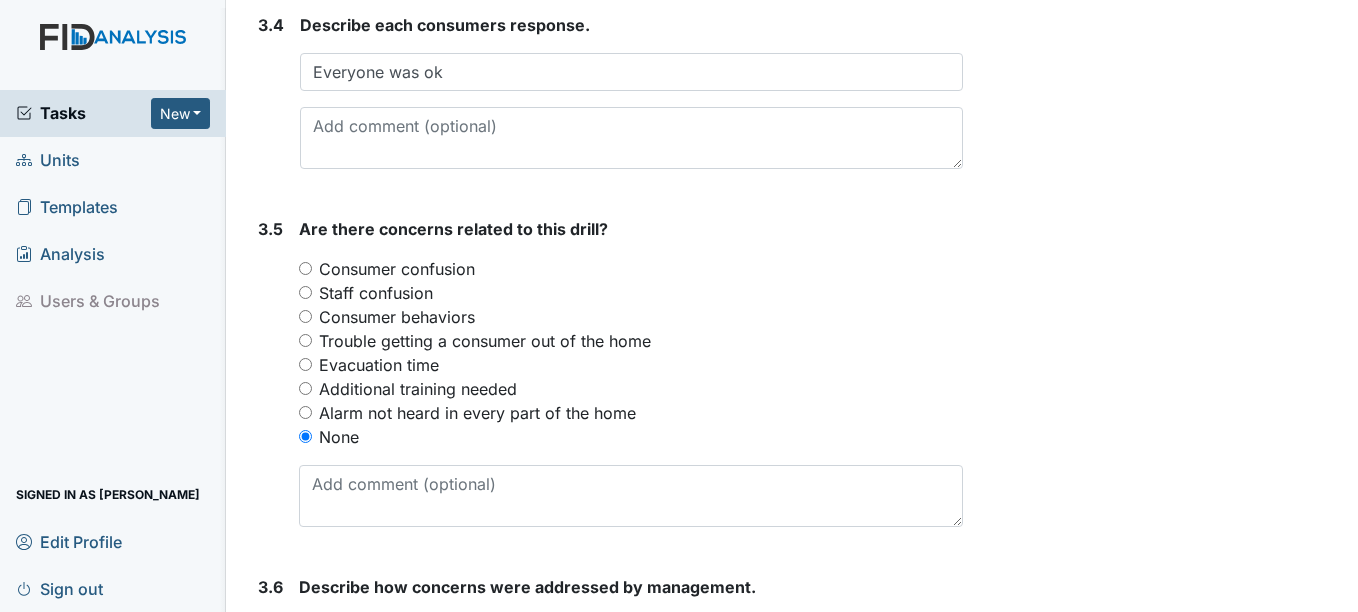 scroll, scrollTop: 2767, scrollLeft: 0, axis: vertical 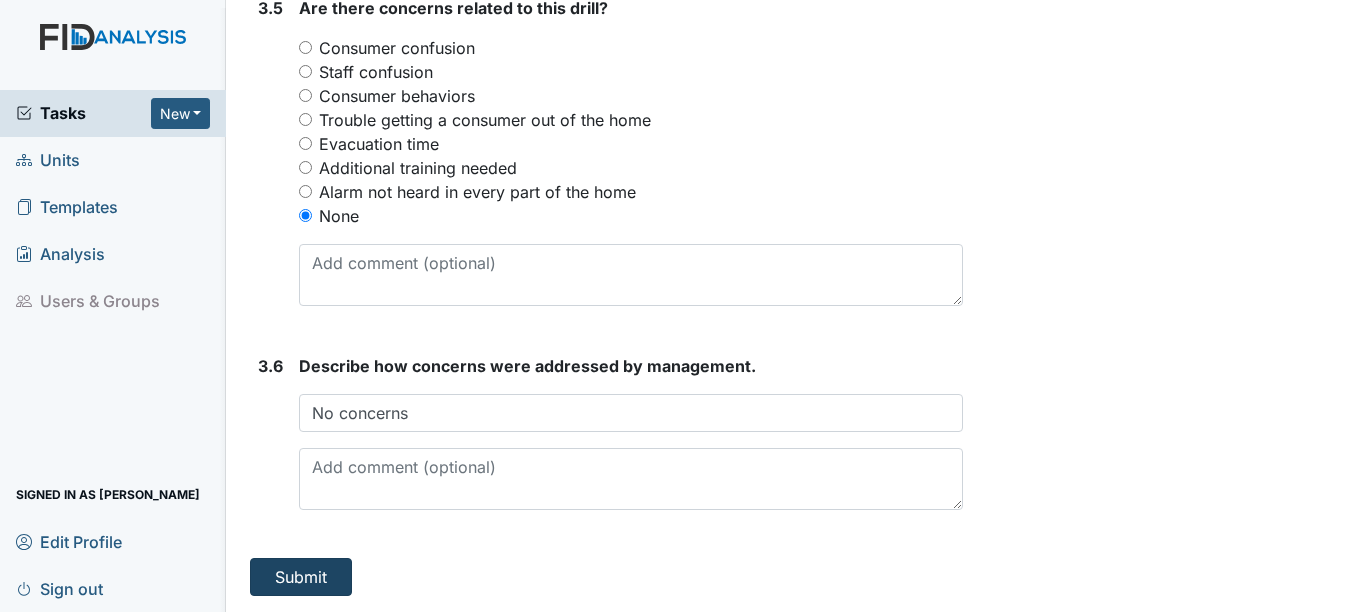 type on "TJ livingroom NS DB livingroom BC SM JF RR Bedrooms TW in back of the house" 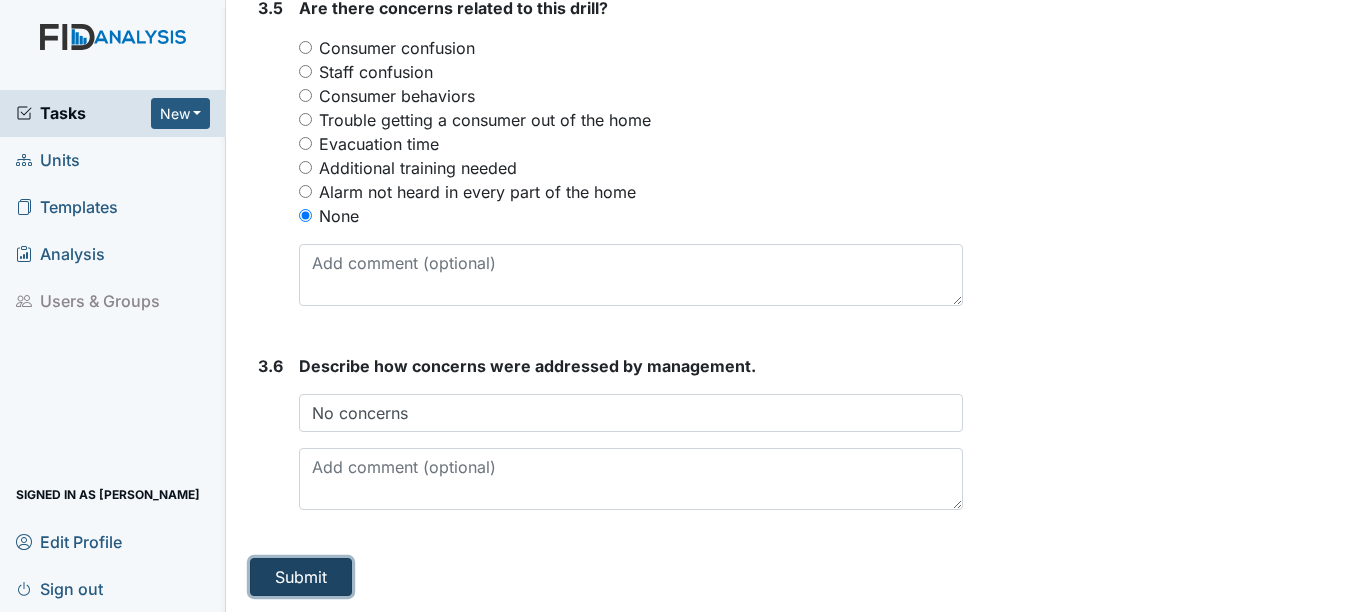 click on "Submit" at bounding box center (301, 577) 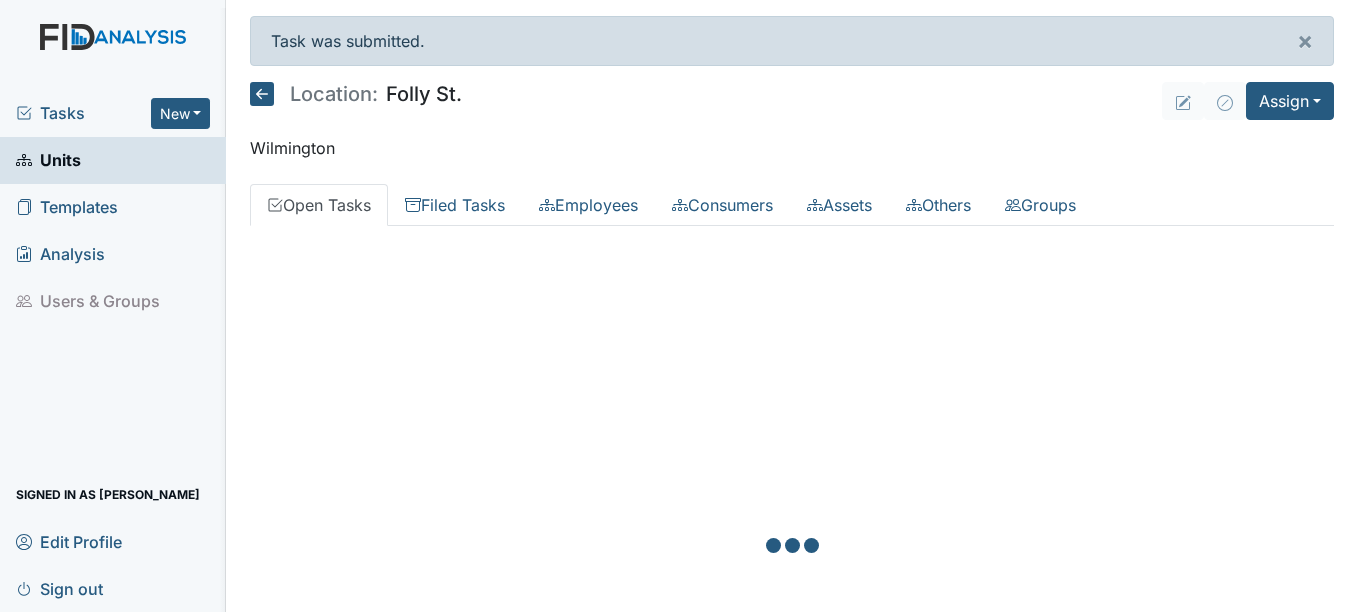 scroll, scrollTop: 0, scrollLeft: 0, axis: both 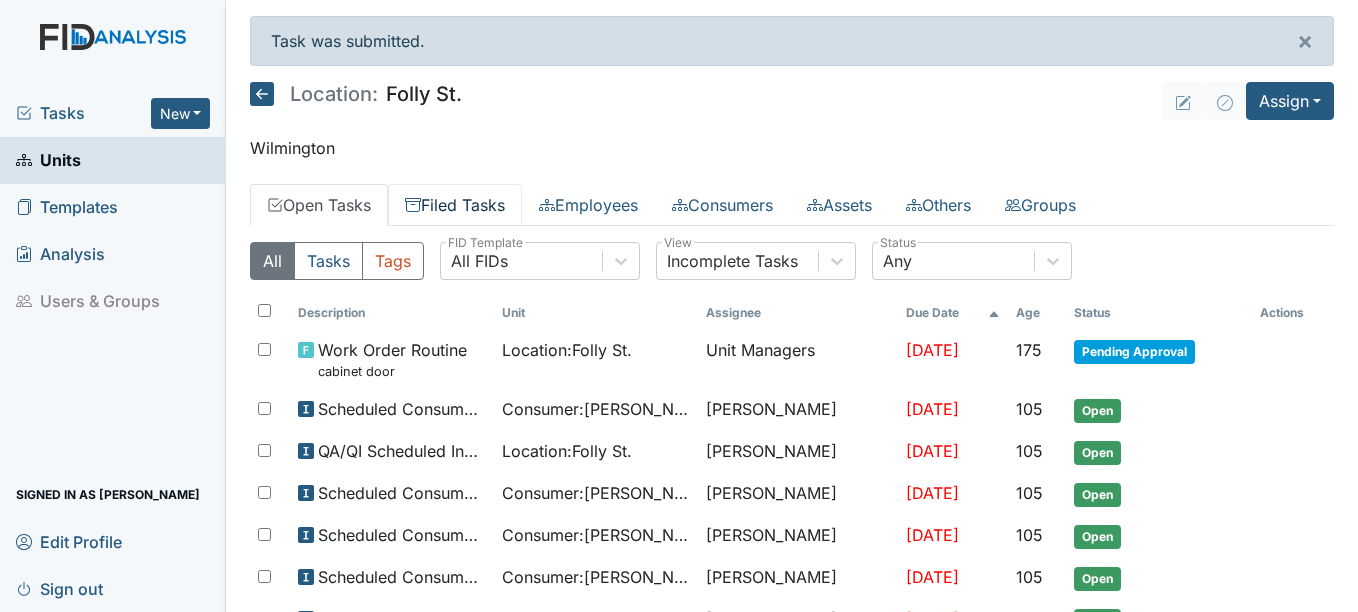 click on "Filed Tasks" at bounding box center [455, 205] 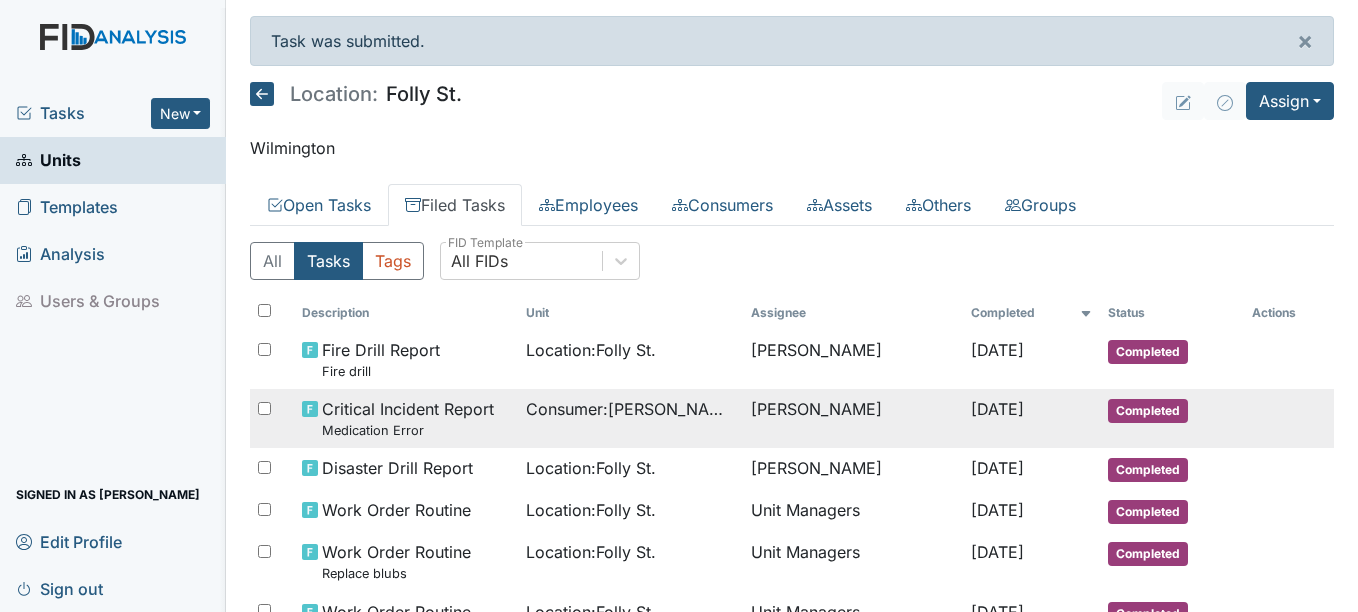 click on "[DATE]" at bounding box center (997, 409) 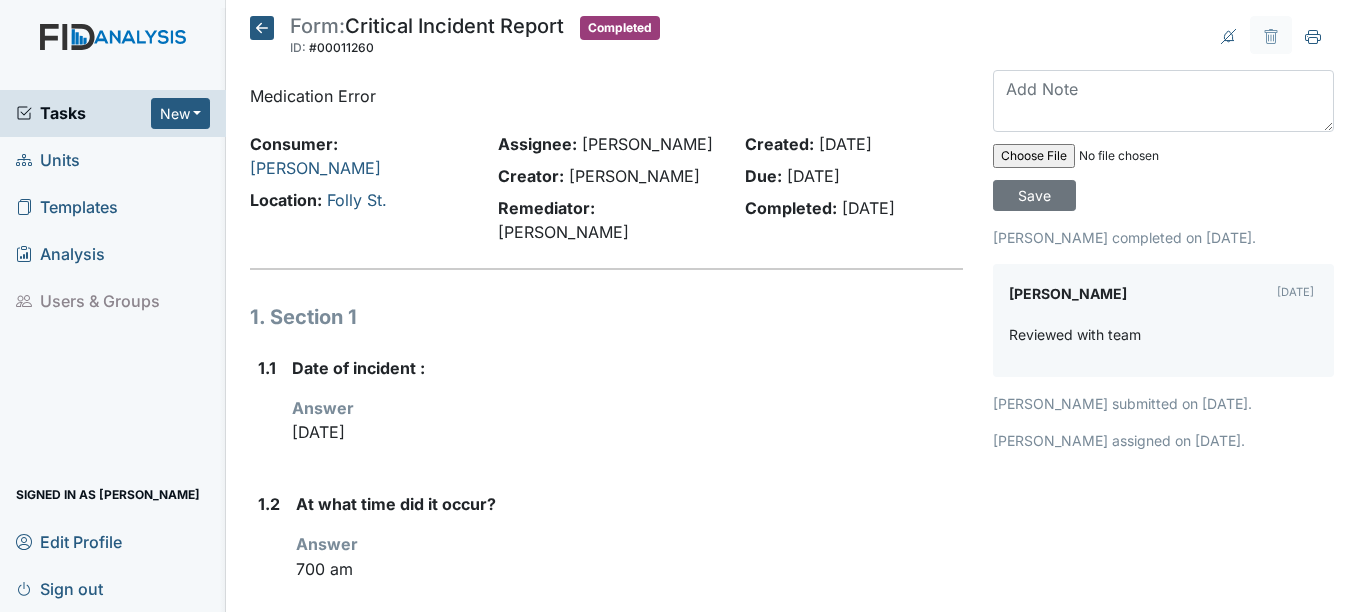 scroll, scrollTop: 0, scrollLeft: 0, axis: both 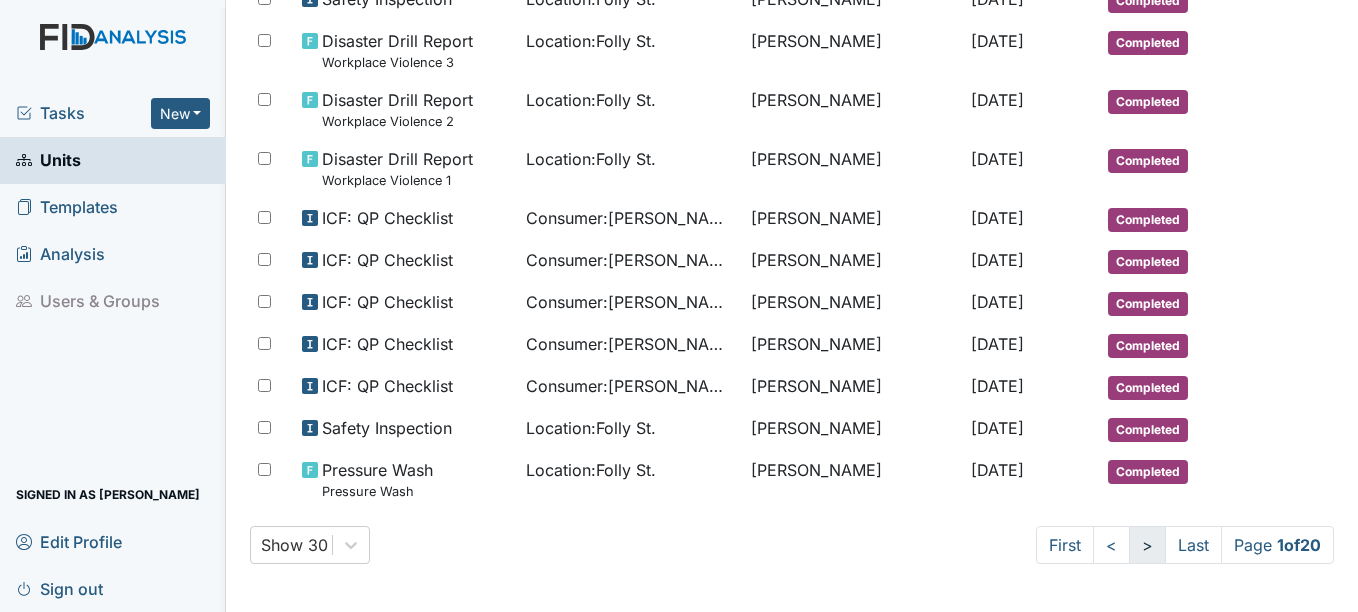 click on ">" at bounding box center (1147, 545) 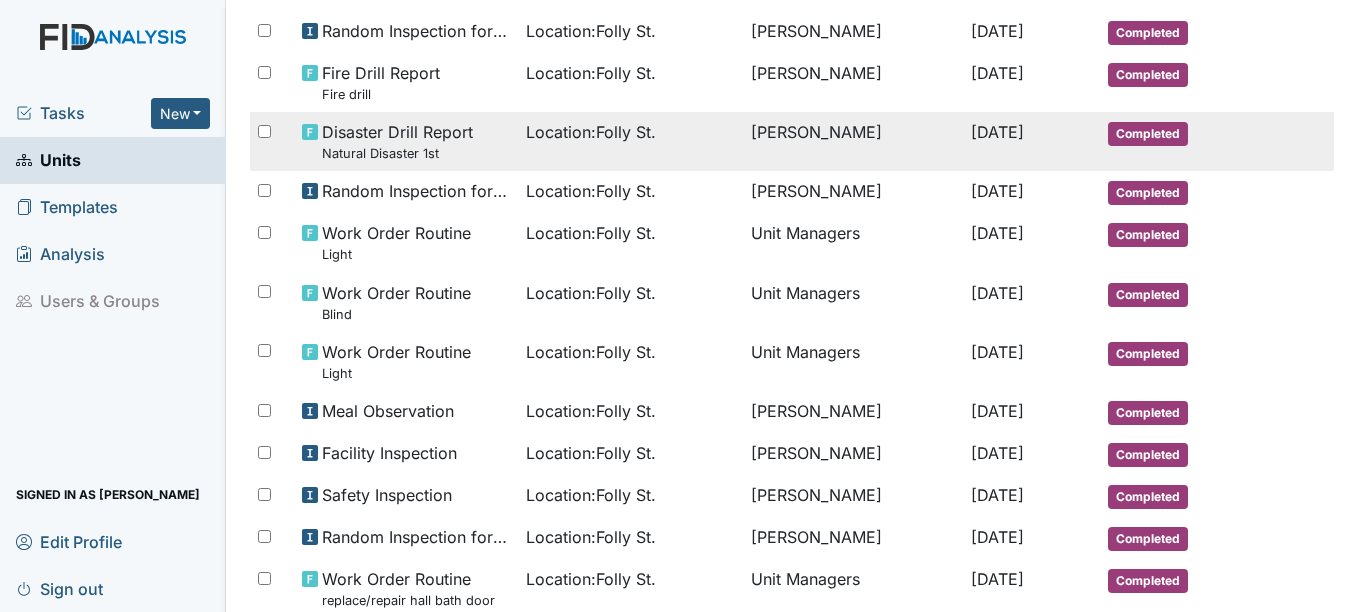 scroll, scrollTop: 1237, scrollLeft: 0, axis: vertical 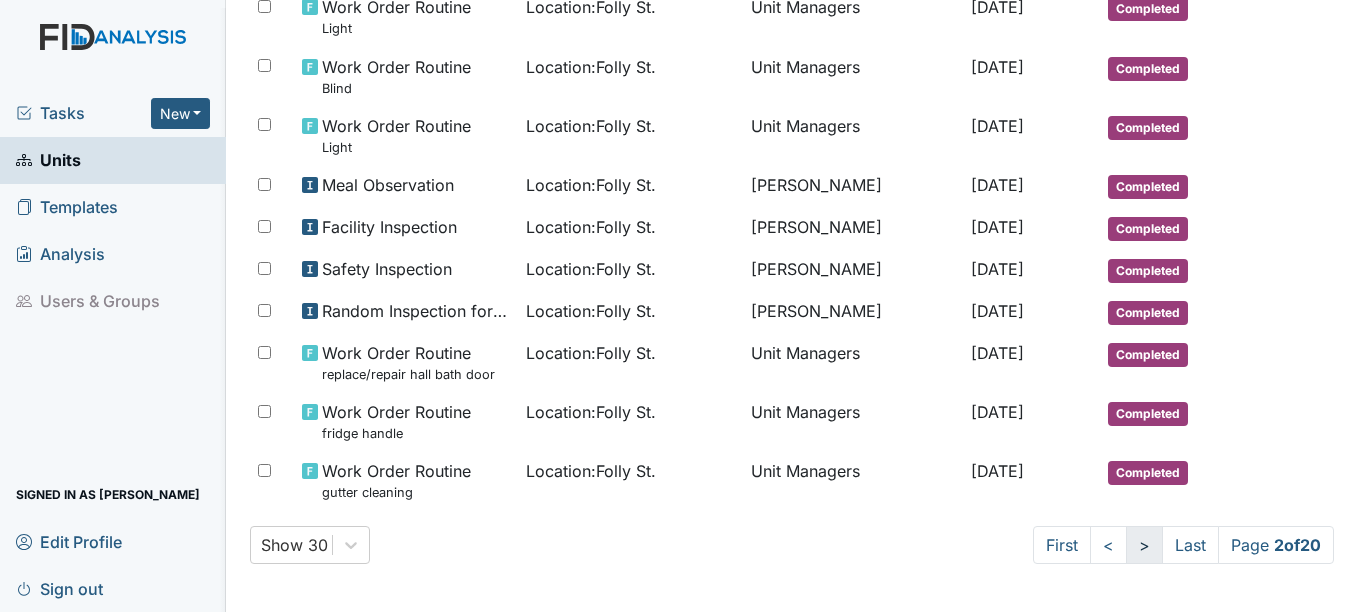 click on ">" at bounding box center [1144, 545] 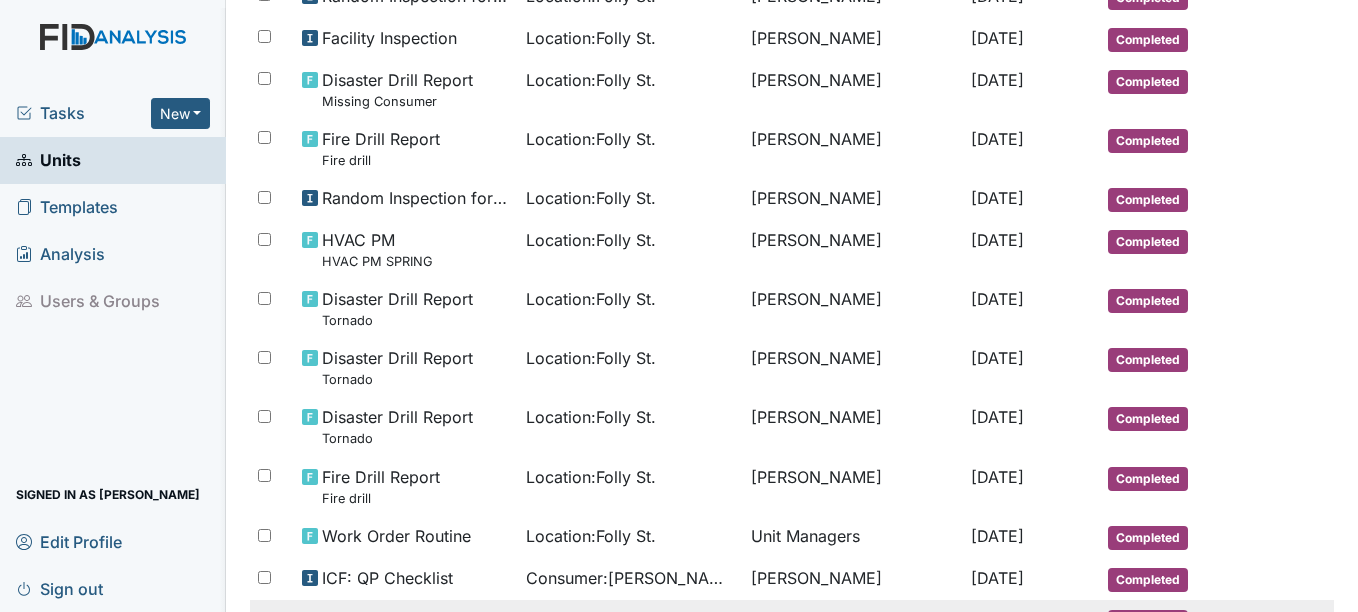 scroll, scrollTop: 1272, scrollLeft: 0, axis: vertical 